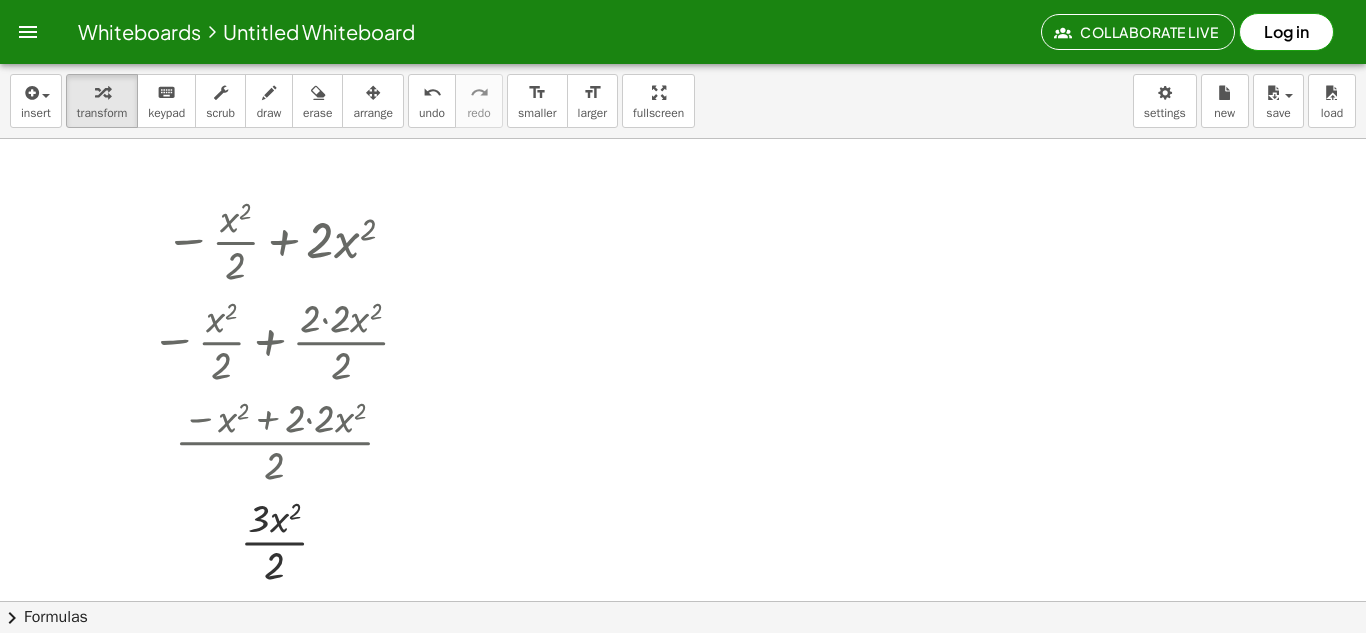 scroll, scrollTop: 0, scrollLeft: 0, axis: both 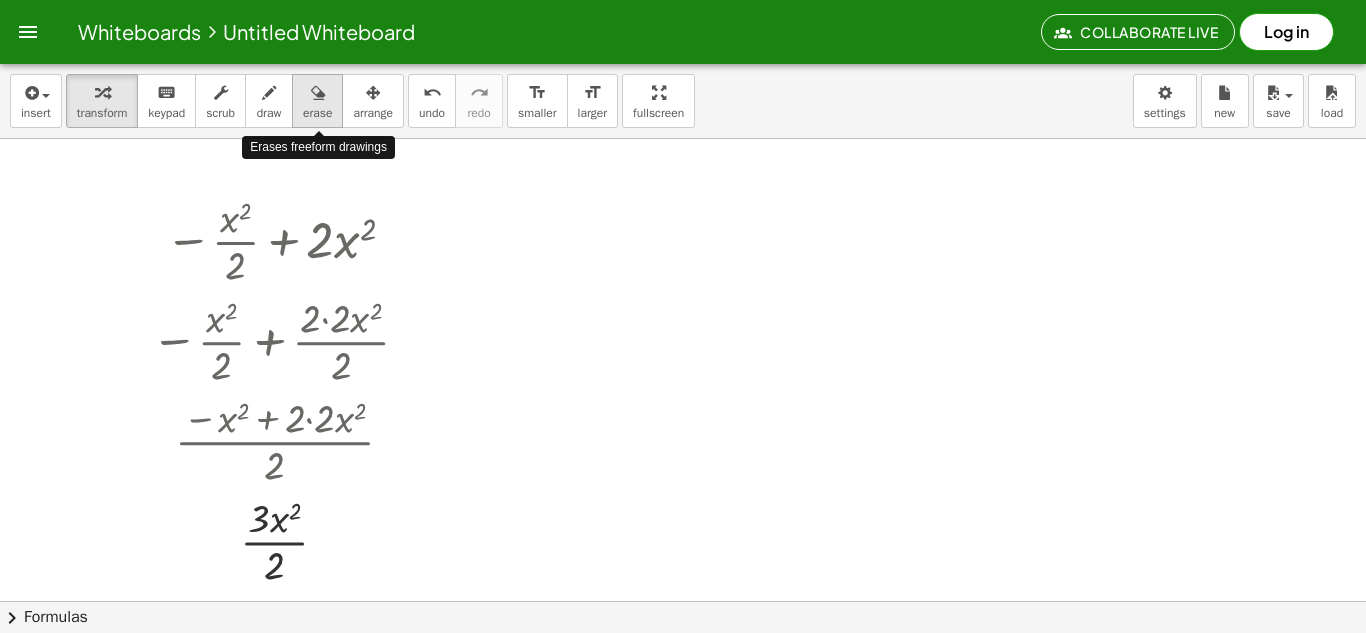 click at bounding box center (318, 93) 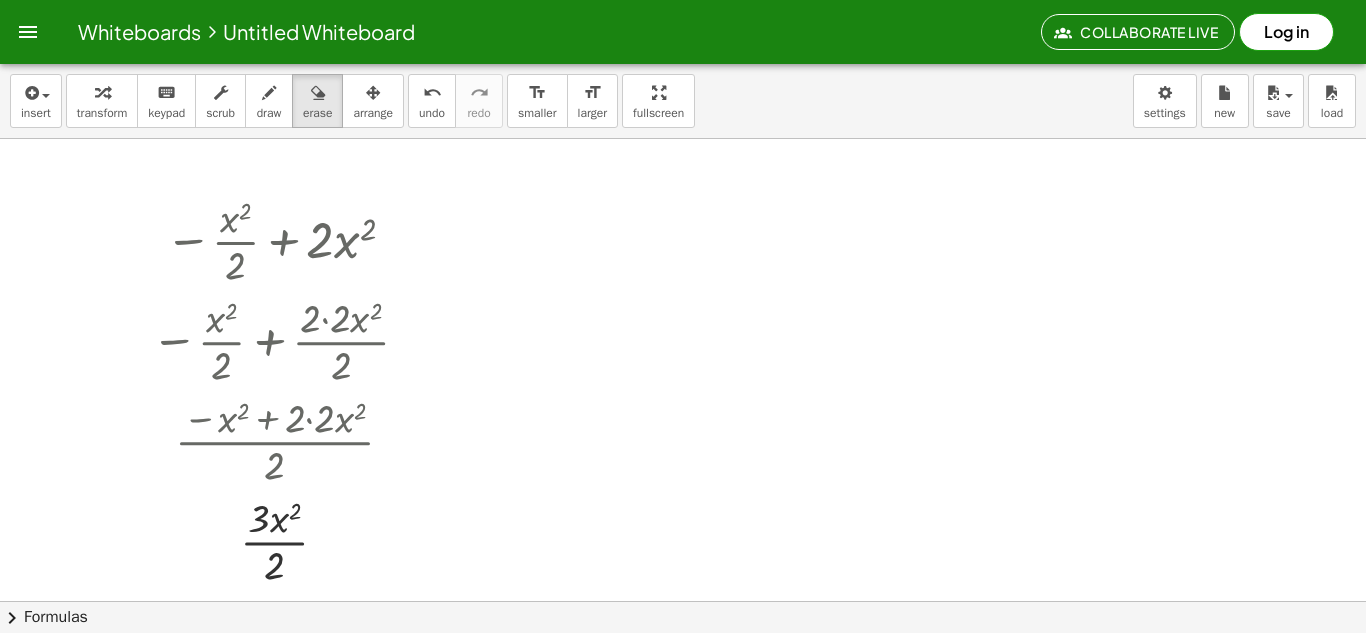 click at bounding box center (683, 601) 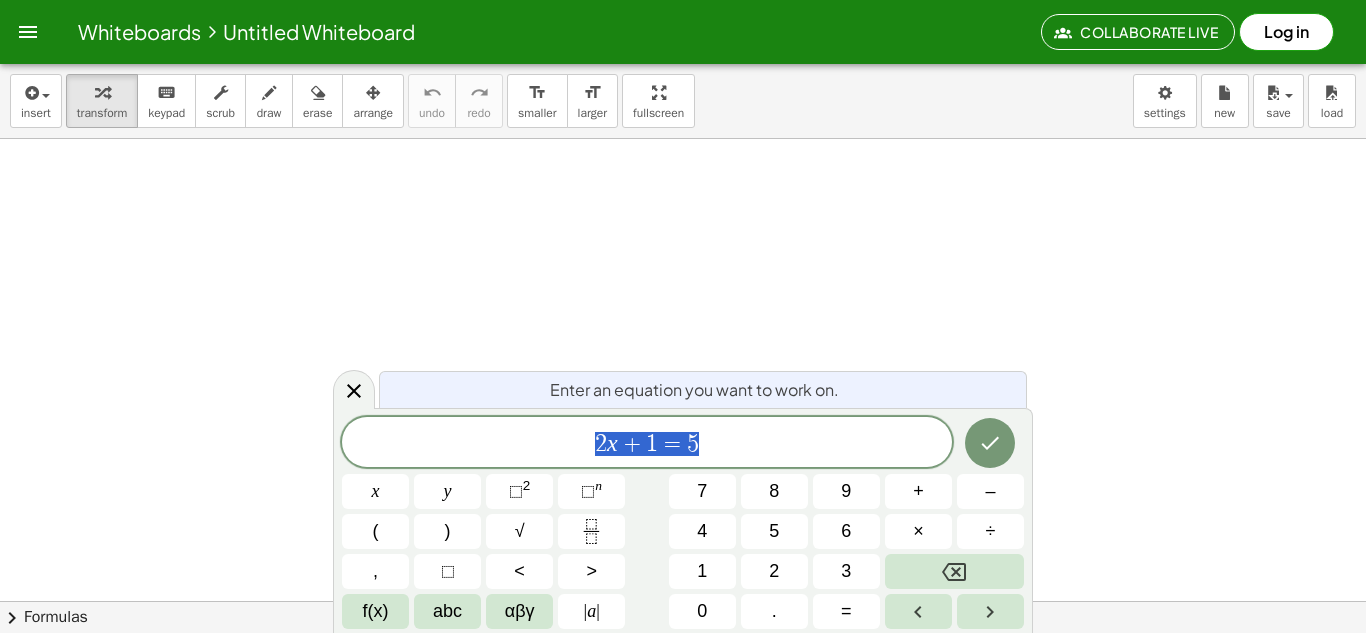 scroll, scrollTop: 0, scrollLeft: 0, axis: both 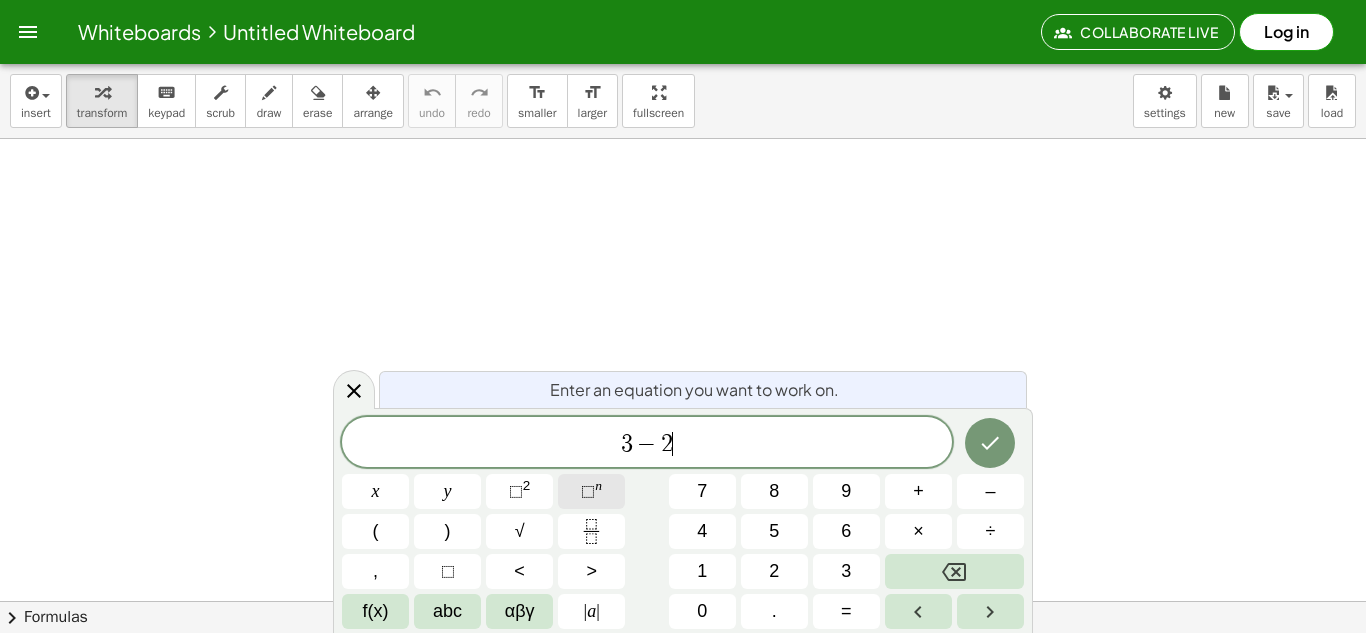 click on "⬚ n" at bounding box center [591, 491] 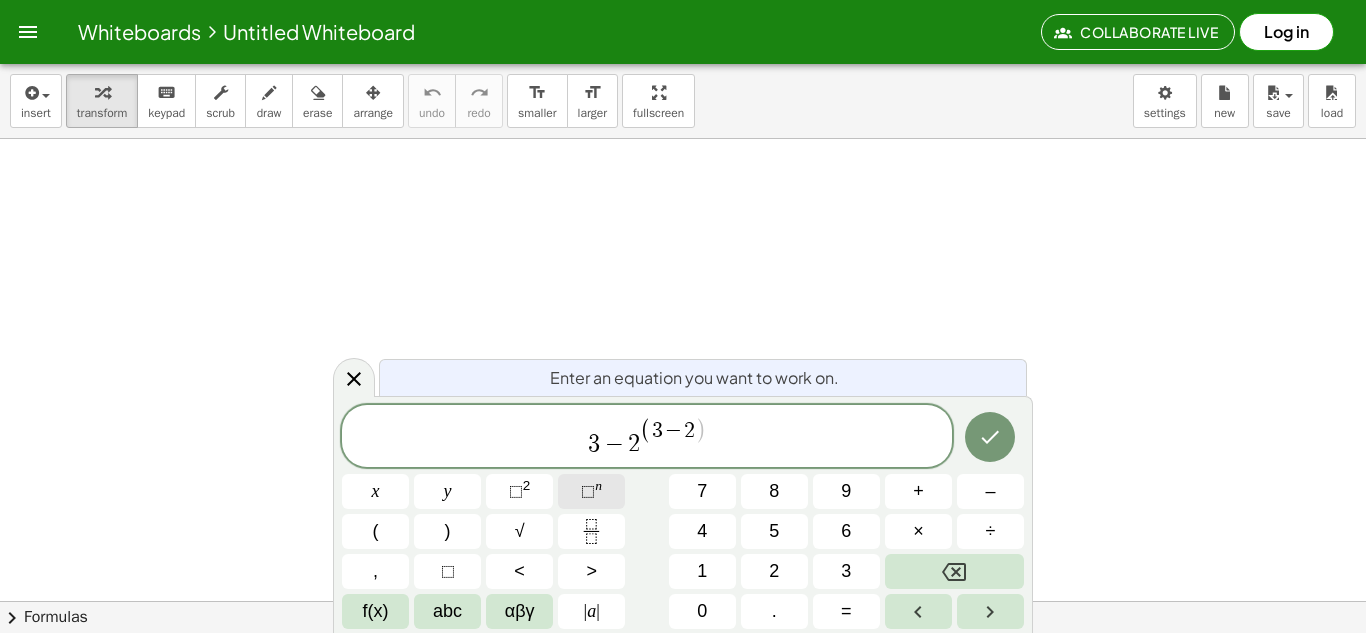 click on "⬚" at bounding box center (588, 491) 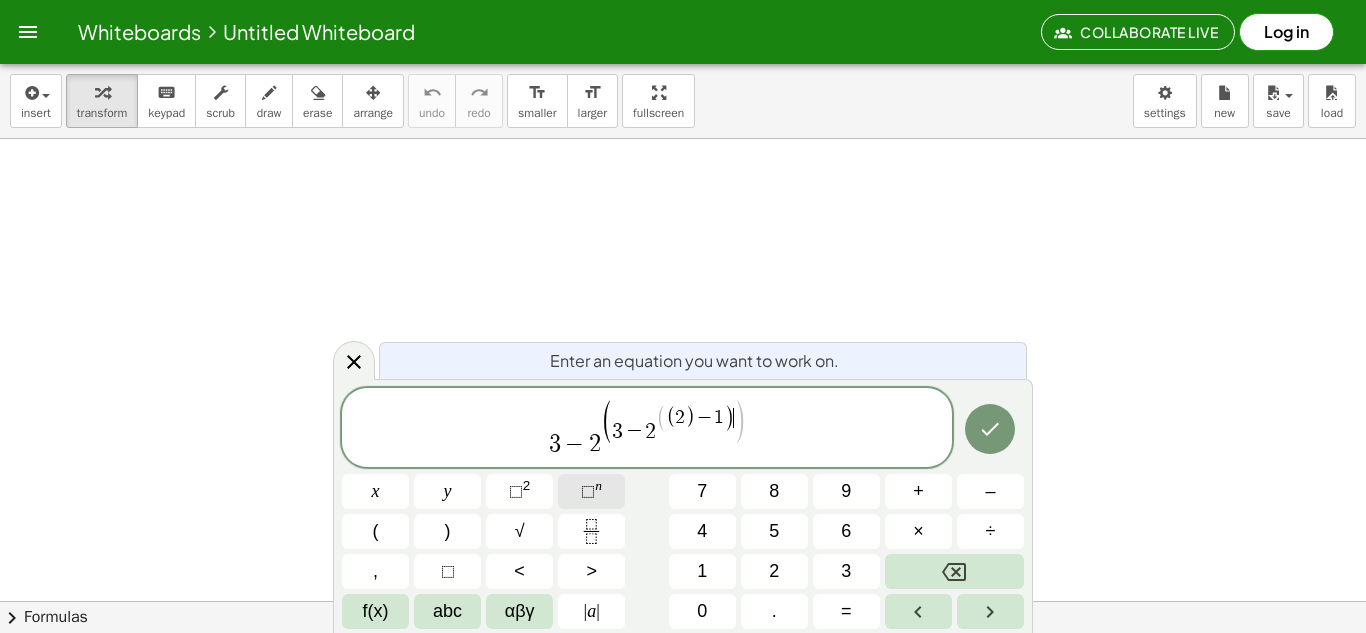 click on "⬚" at bounding box center (588, 491) 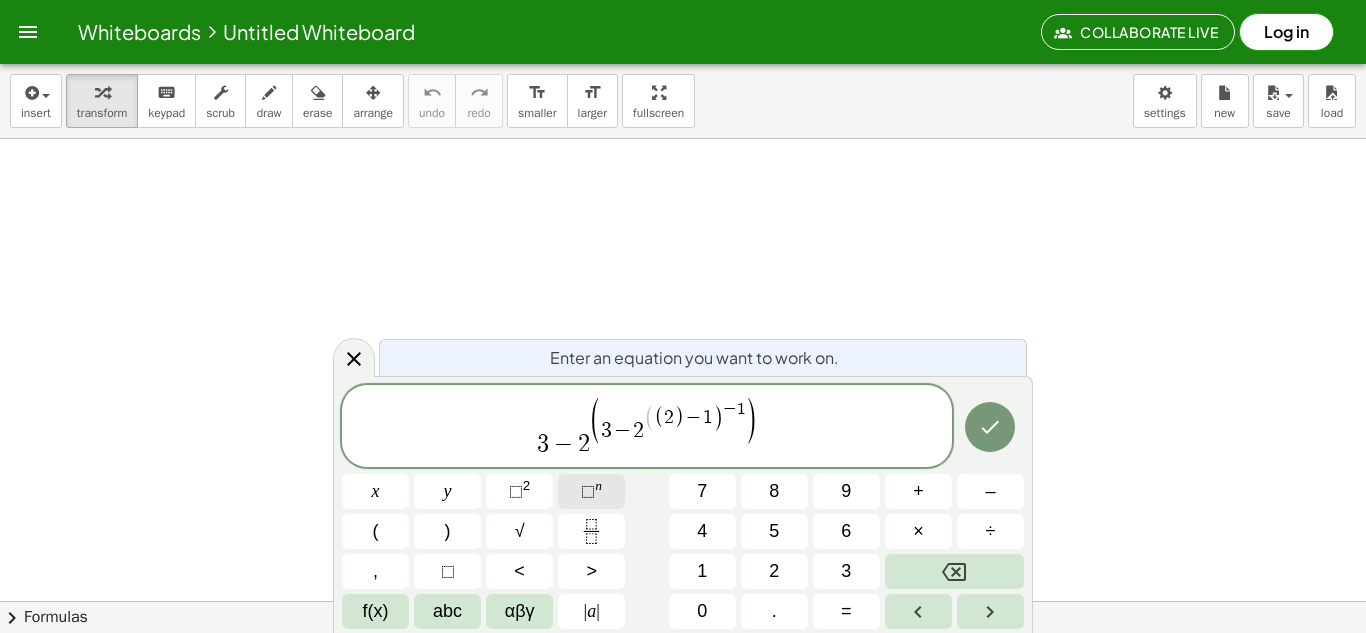 click on "⬚" at bounding box center [588, 491] 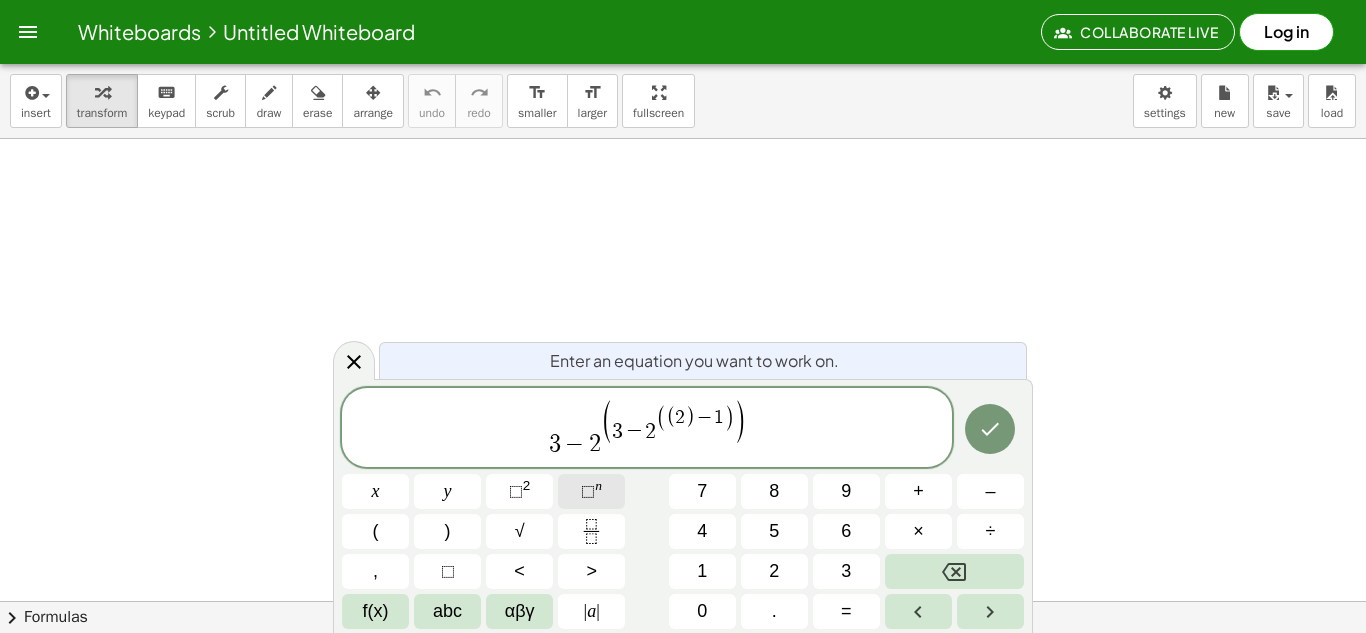 click on "⬚ n" at bounding box center [591, 491] 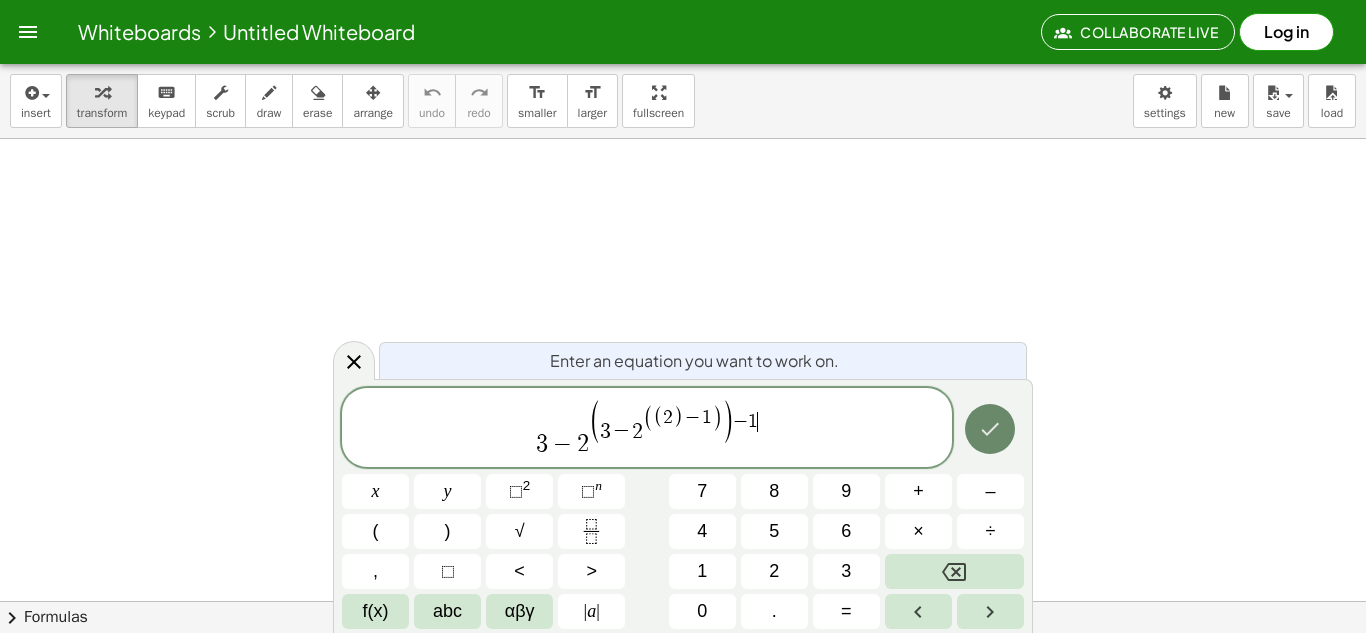 click at bounding box center (990, 429) 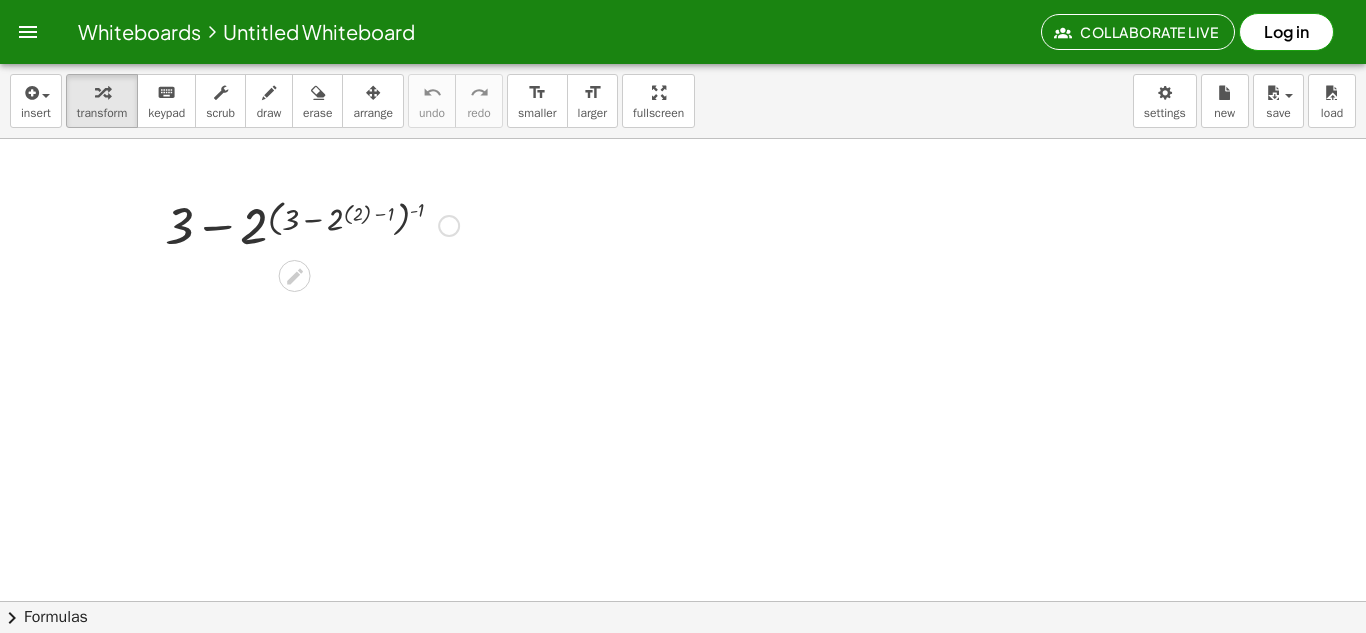 click at bounding box center (312, 224) 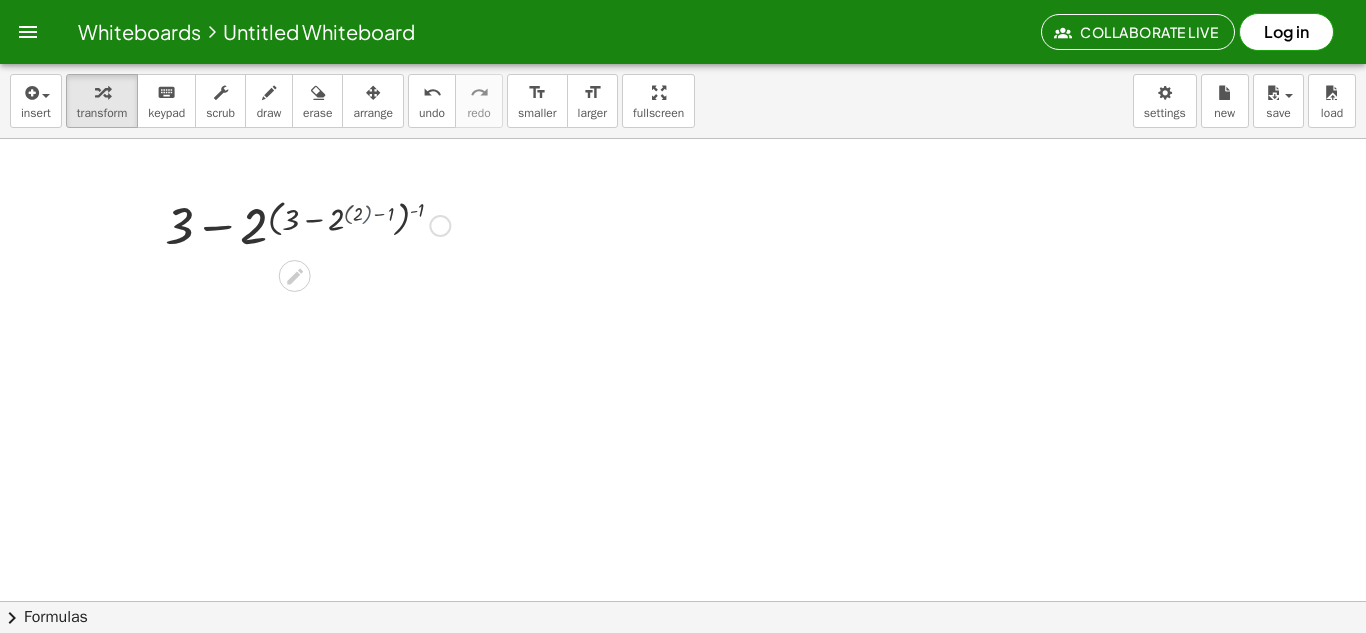 click at bounding box center (312, 224) 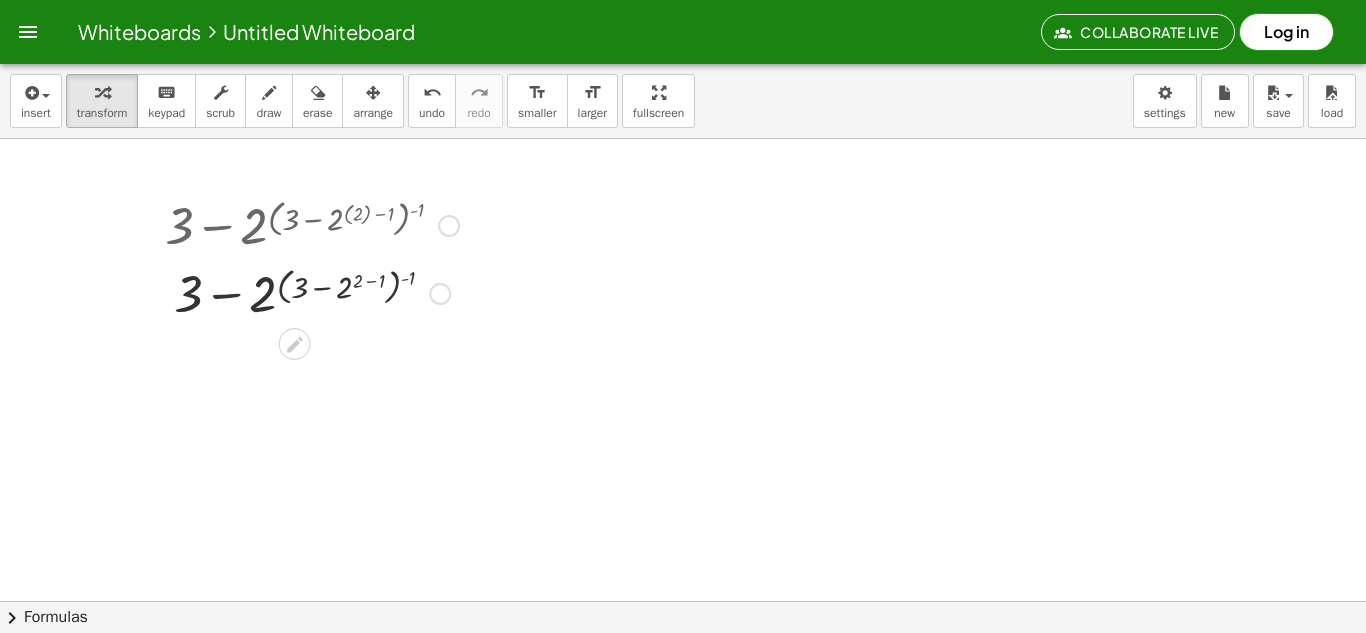 drag, startPoint x: 371, startPoint y: 217, endPoint x: 372, endPoint y: 283, distance: 66.007576 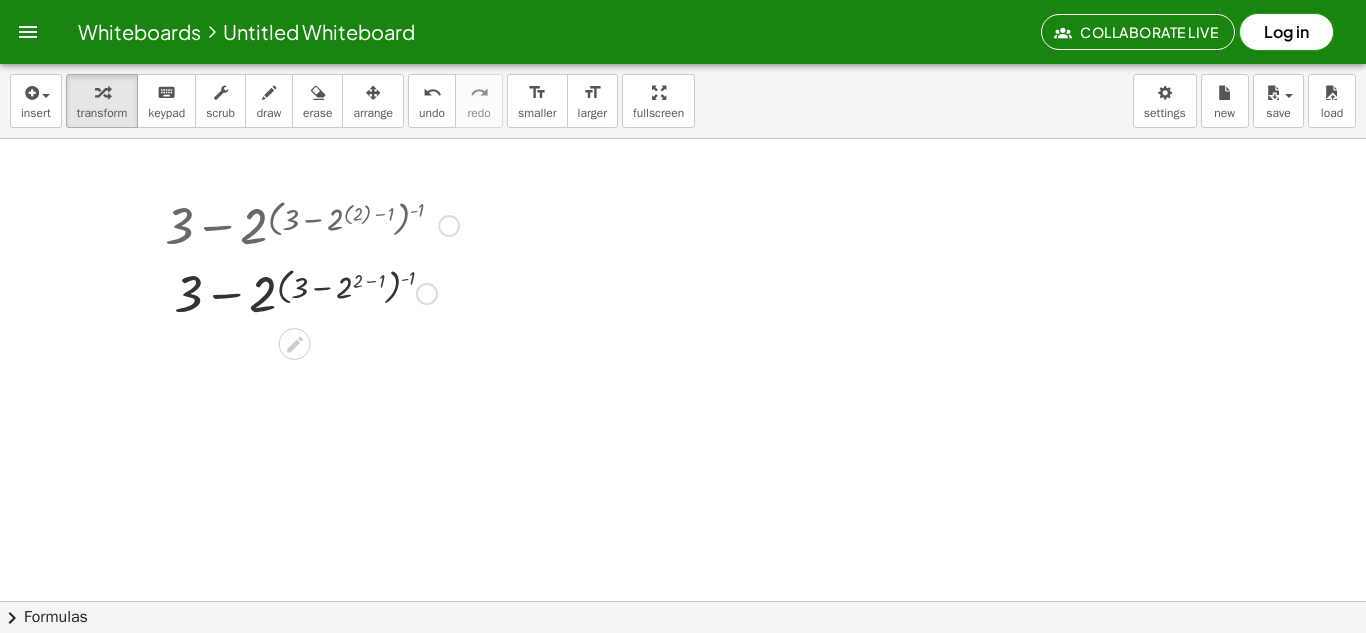 click at bounding box center [312, 292] 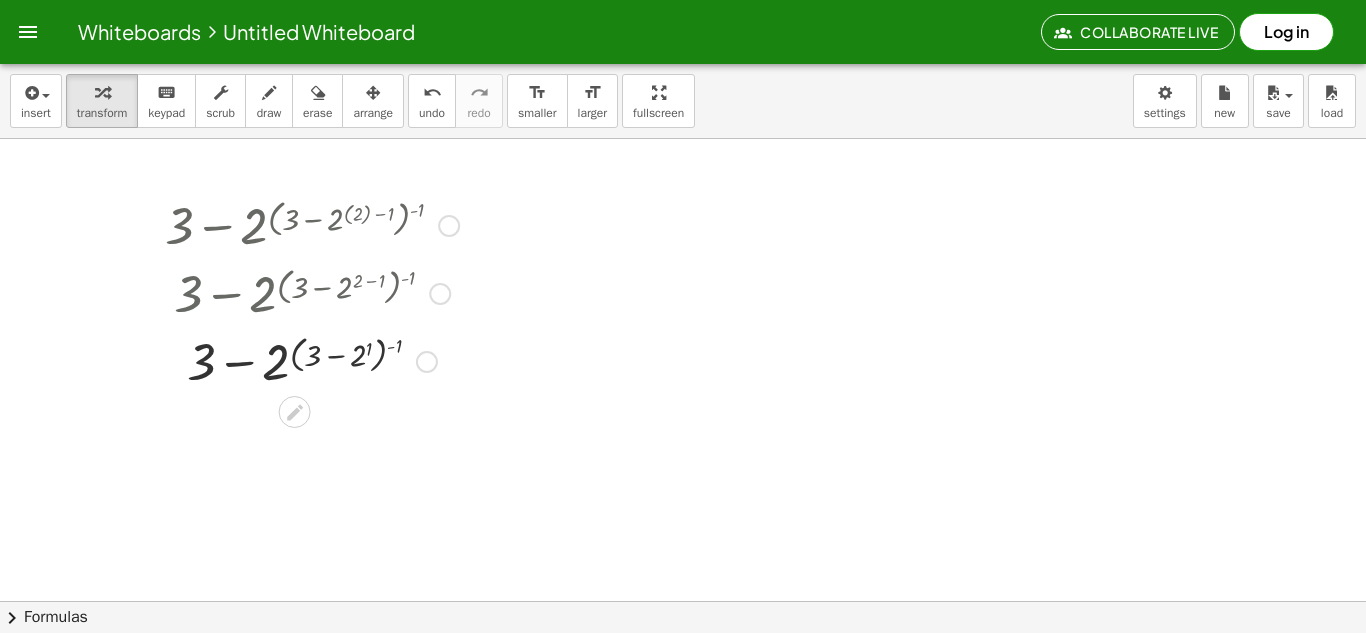 click at bounding box center [312, 360] 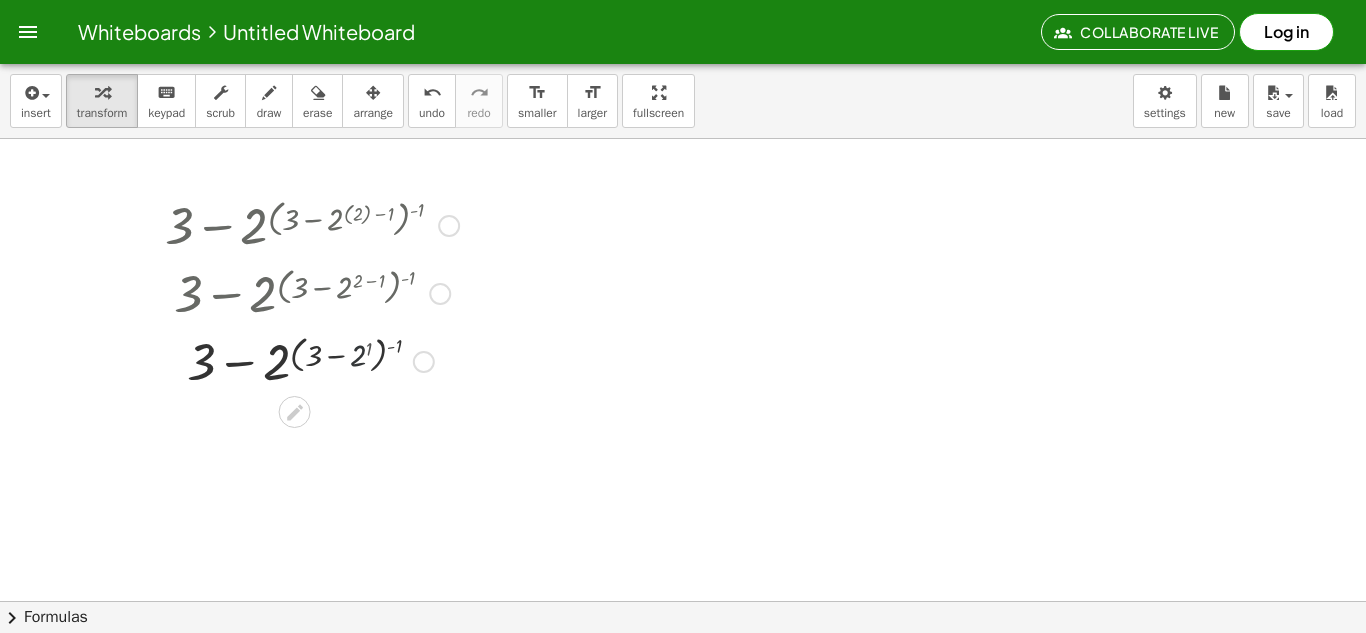 click at bounding box center (312, 360) 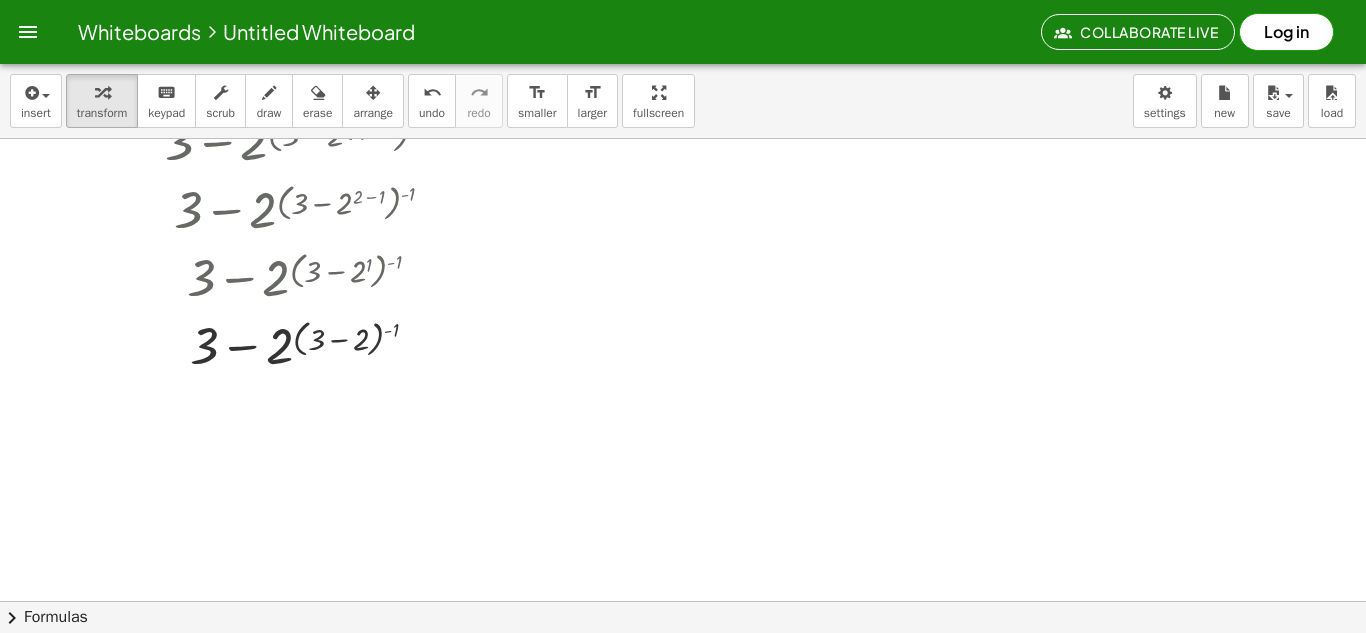 scroll, scrollTop: 0, scrollLeft: 0, axis: both 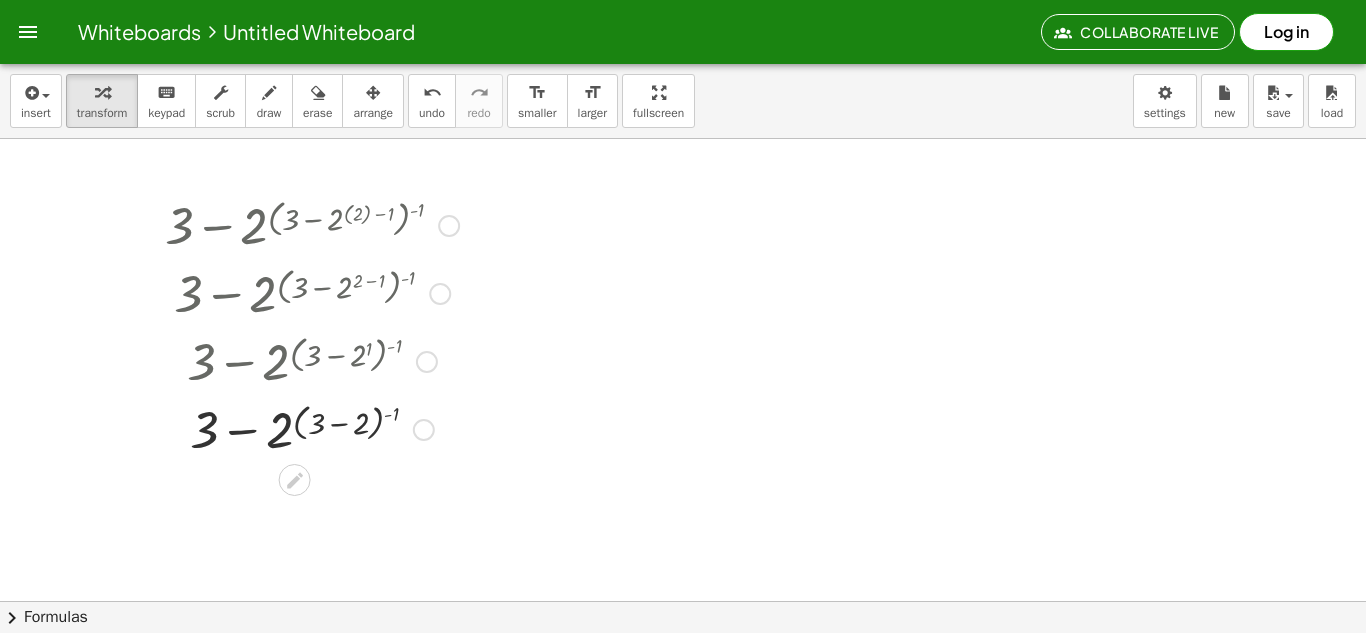 click at bounding box center [312, 428] 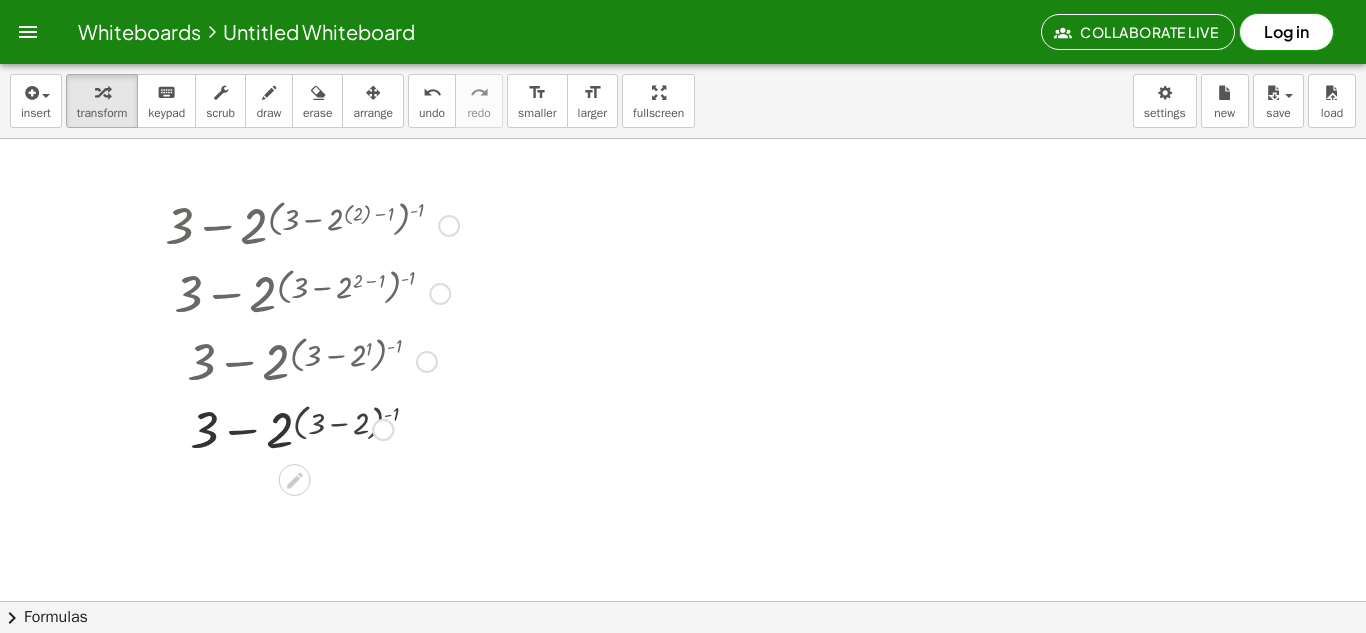 click at bounding box center (312, 428) 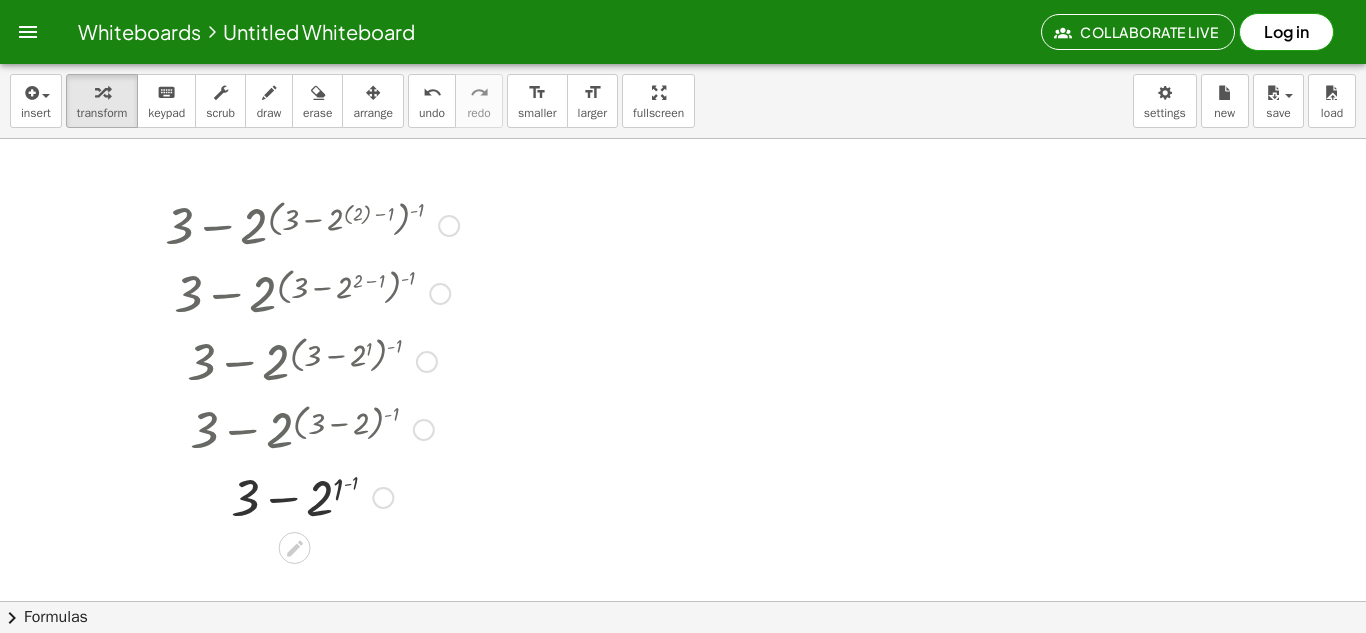 click at bounding box center [312, 496] 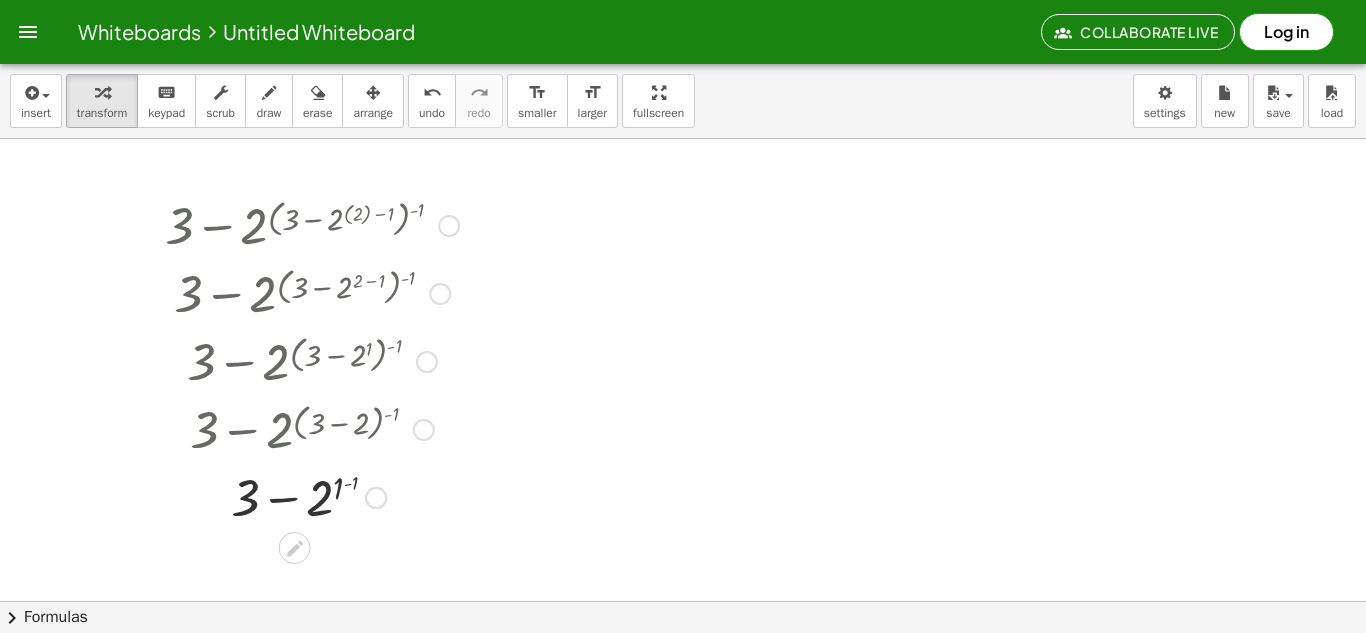 click at bounding box center [312, 496] 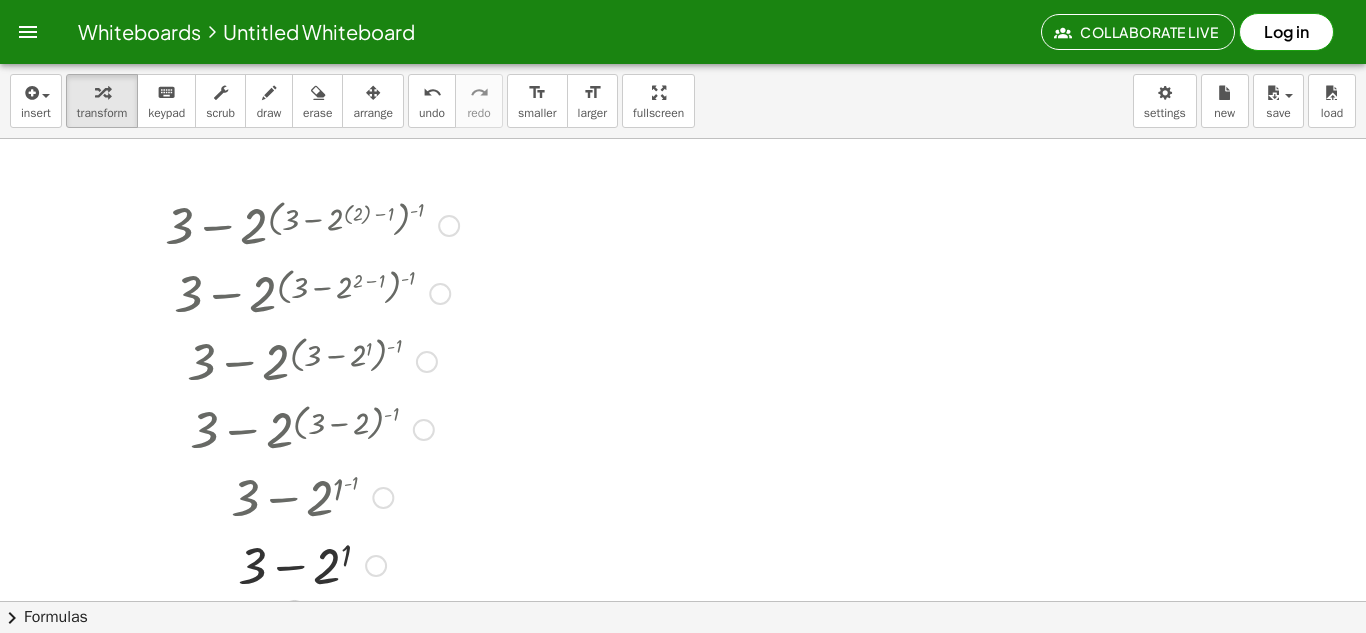 click at bounding box center [424, 430] 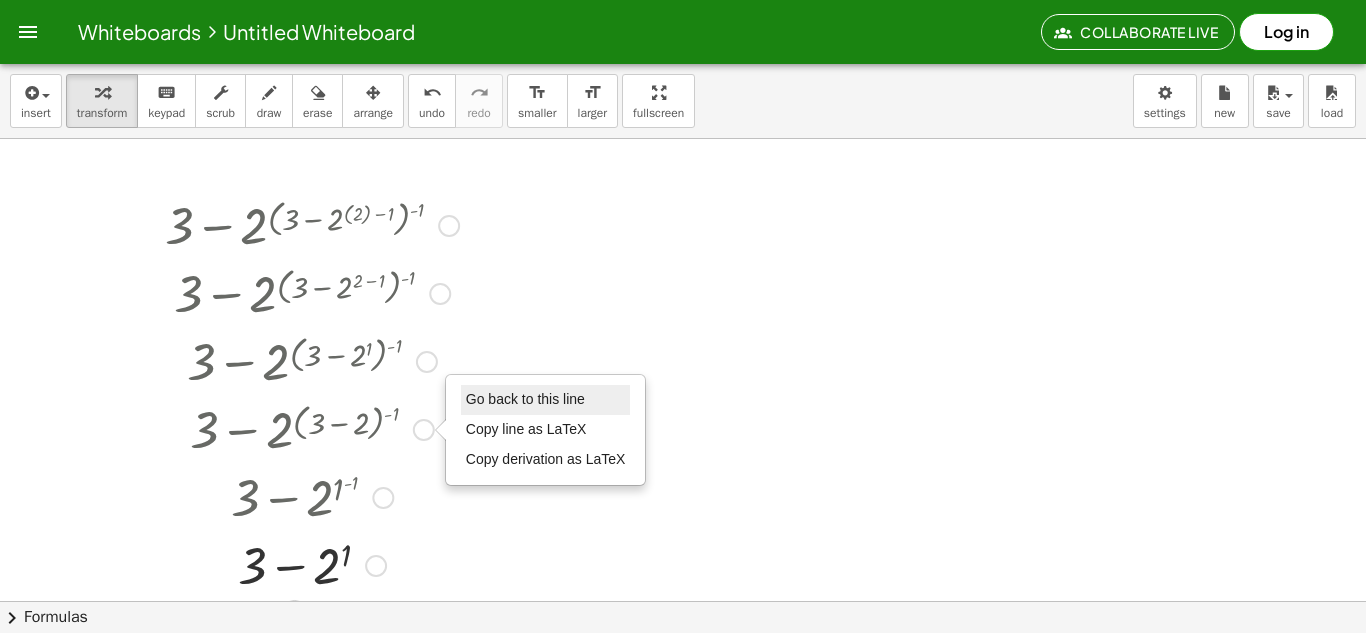 click on "Go back to this line" at bounding box center (525, 399) 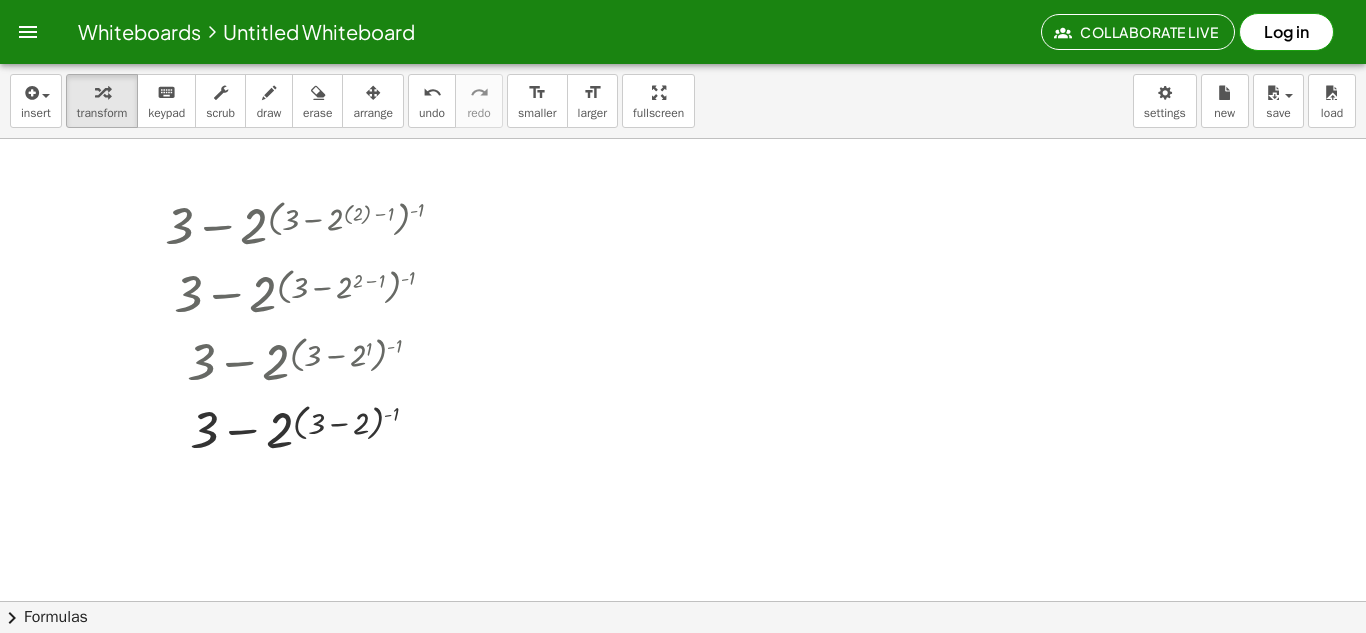 click at bounding box center [683, 665] 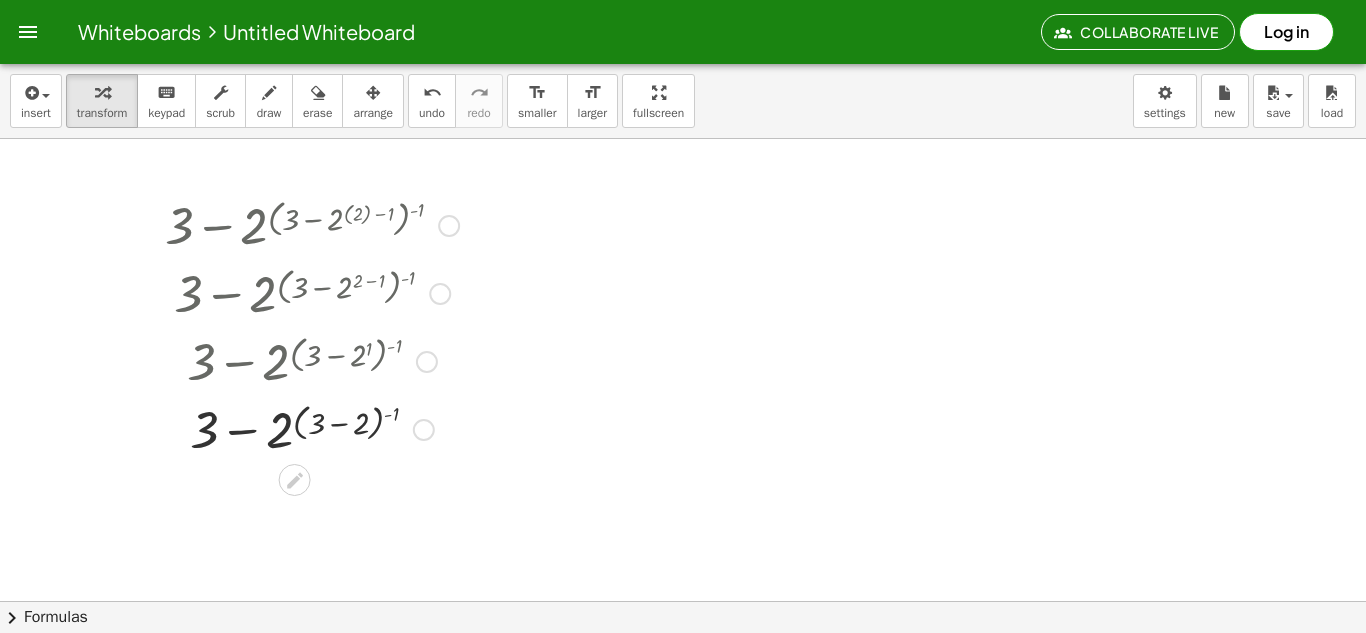 click at bounding box center (295, 480) 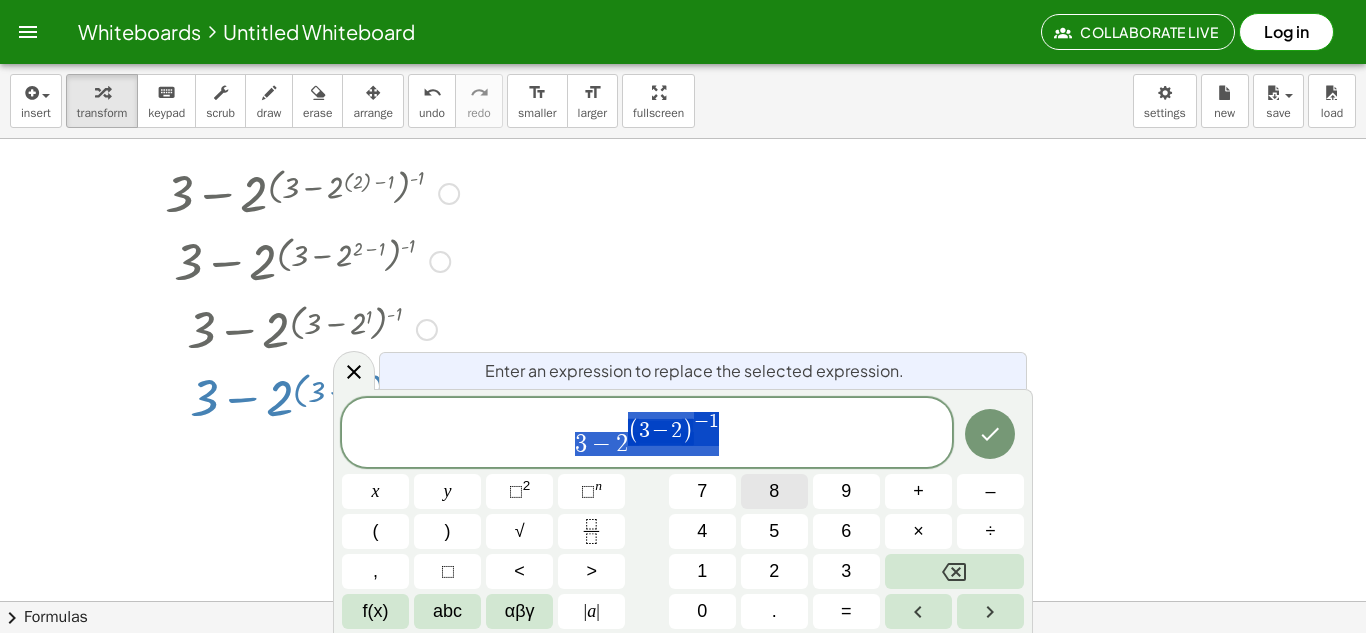 scroll, scrollTop: 36, scrollLeft: 0, axis: vertical 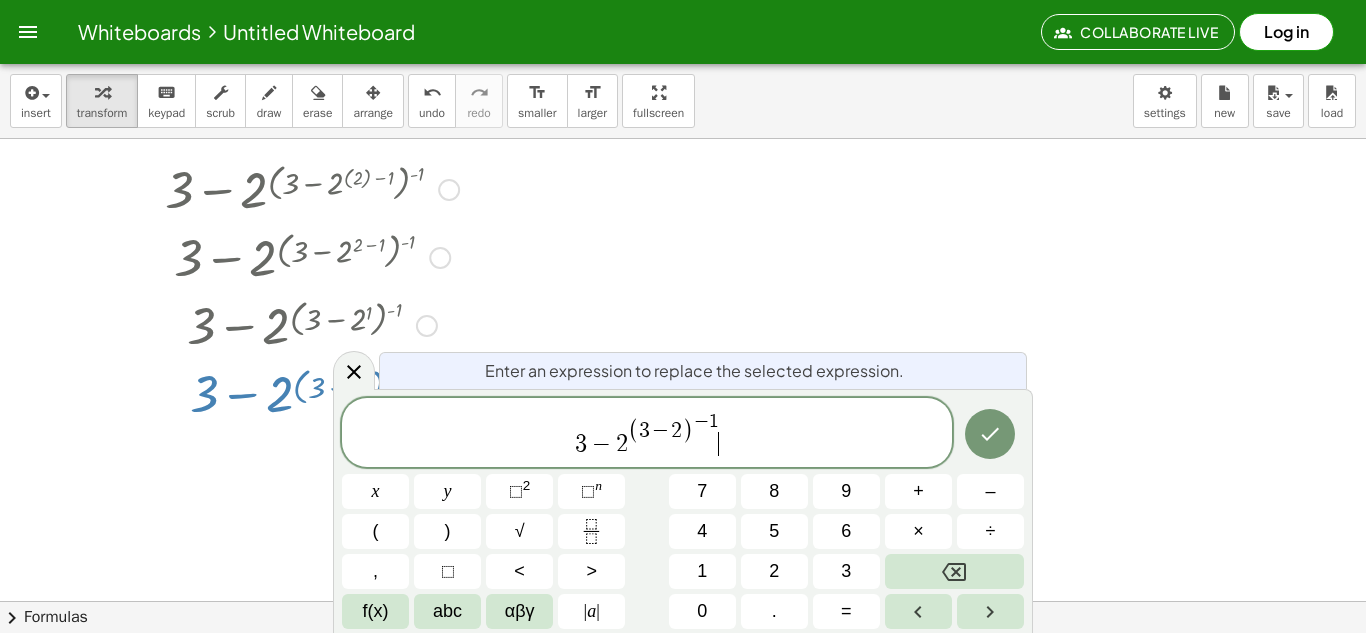 click on "3 − 2 ( 3 − 2 ) − 1 ​" at bounding box center (647, 434) 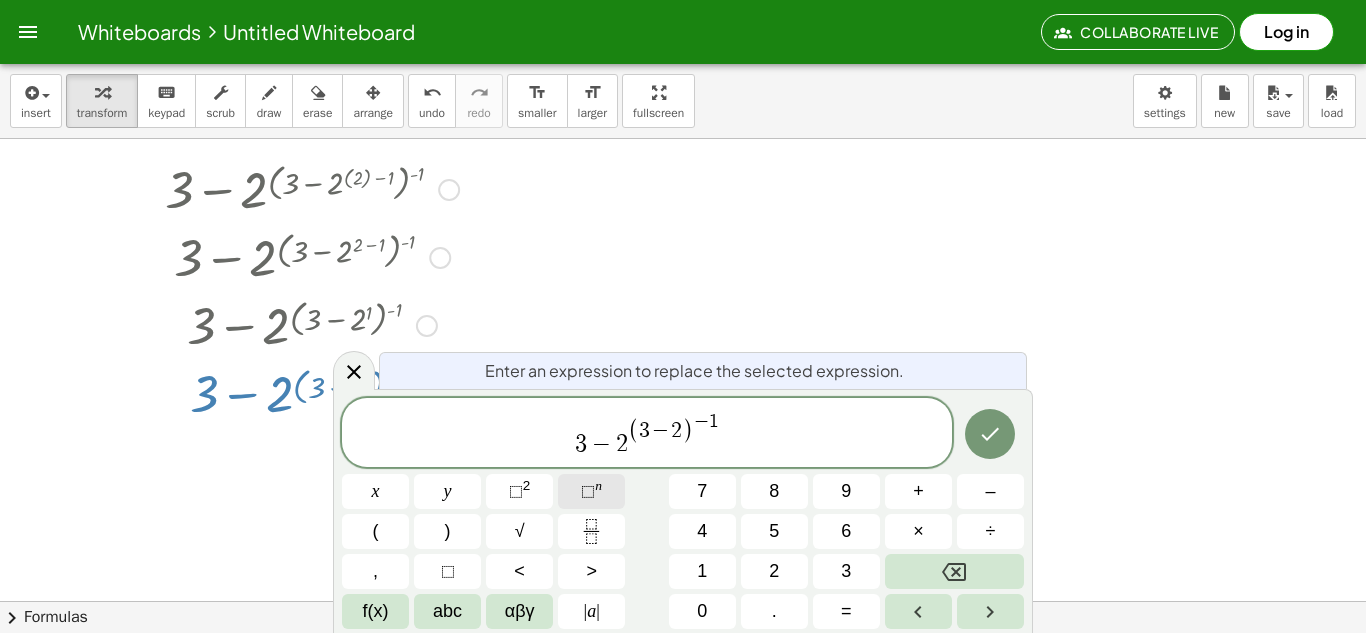 click on "⬚ n" 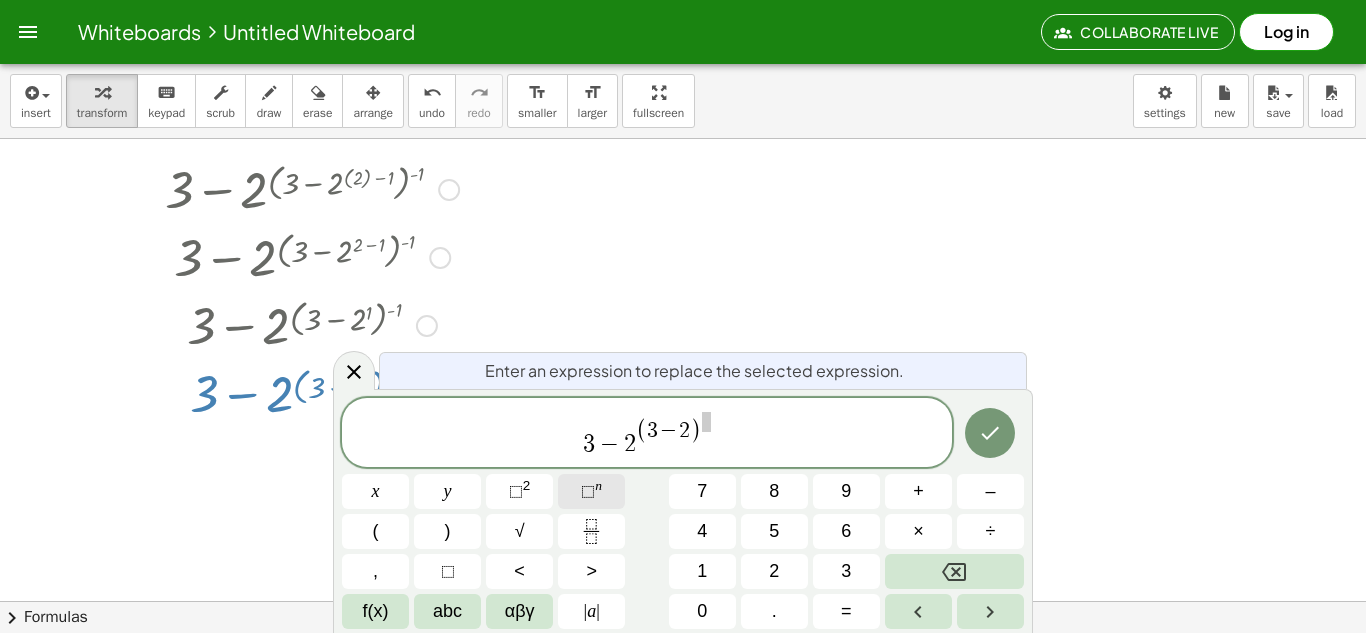 click on "⬚ n" at bounding box center (591, 491) 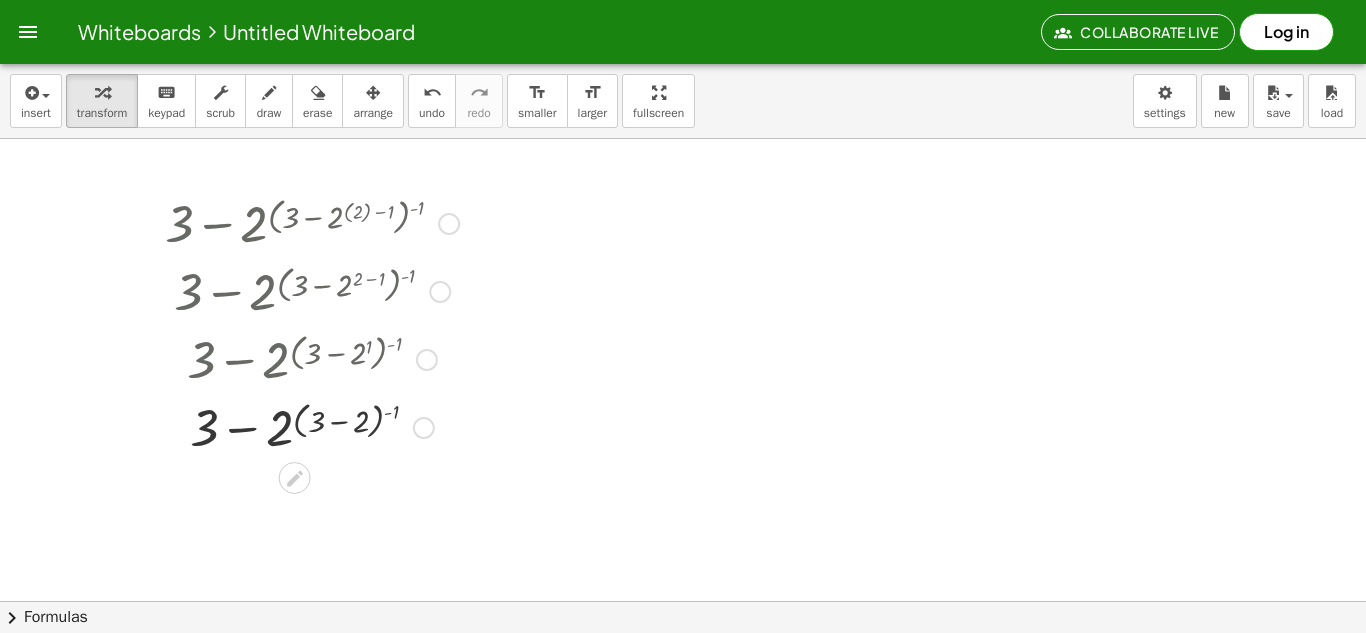 scroll, scrollTop: 0, scrollLeft: 0, axis: both 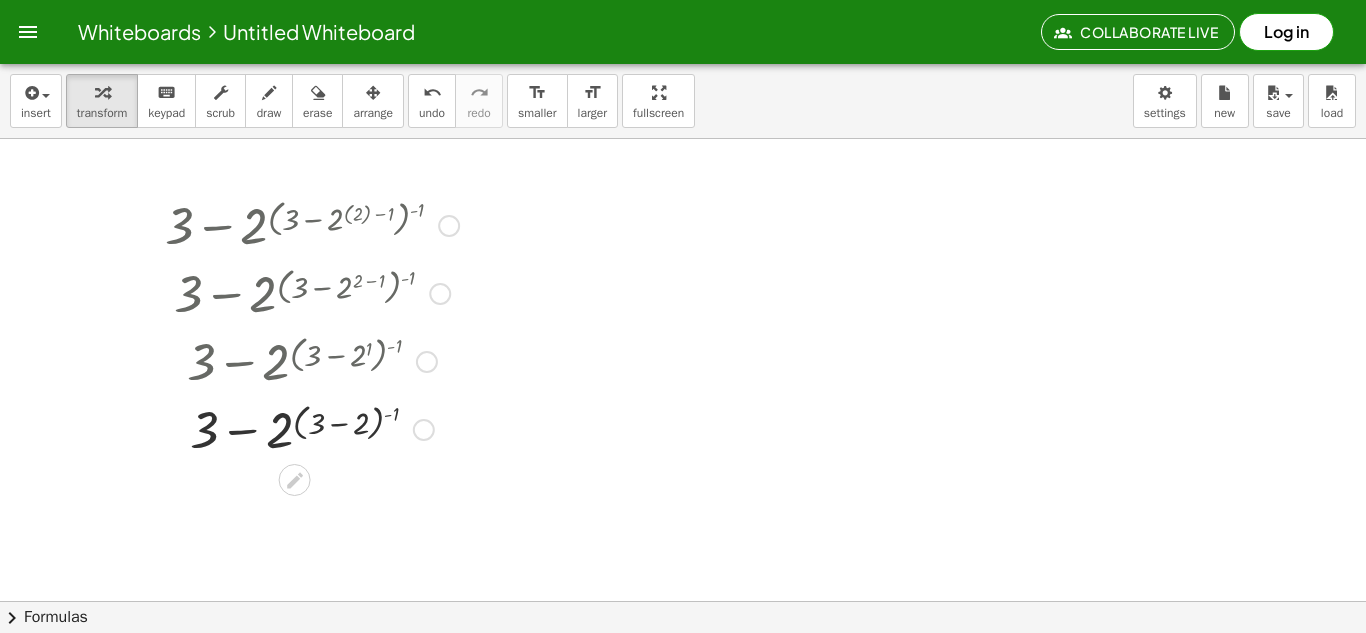 click at bounding box center [449, 226] 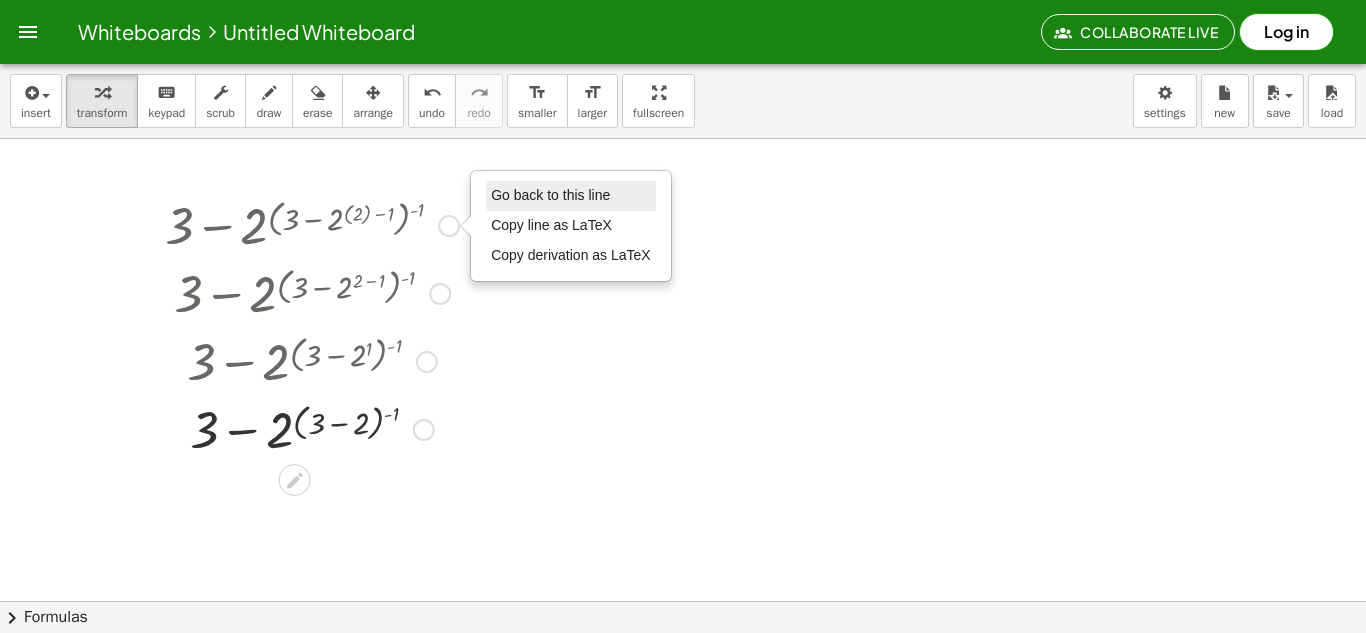 click on "Go back to this line" at bounding box center (571, 196) 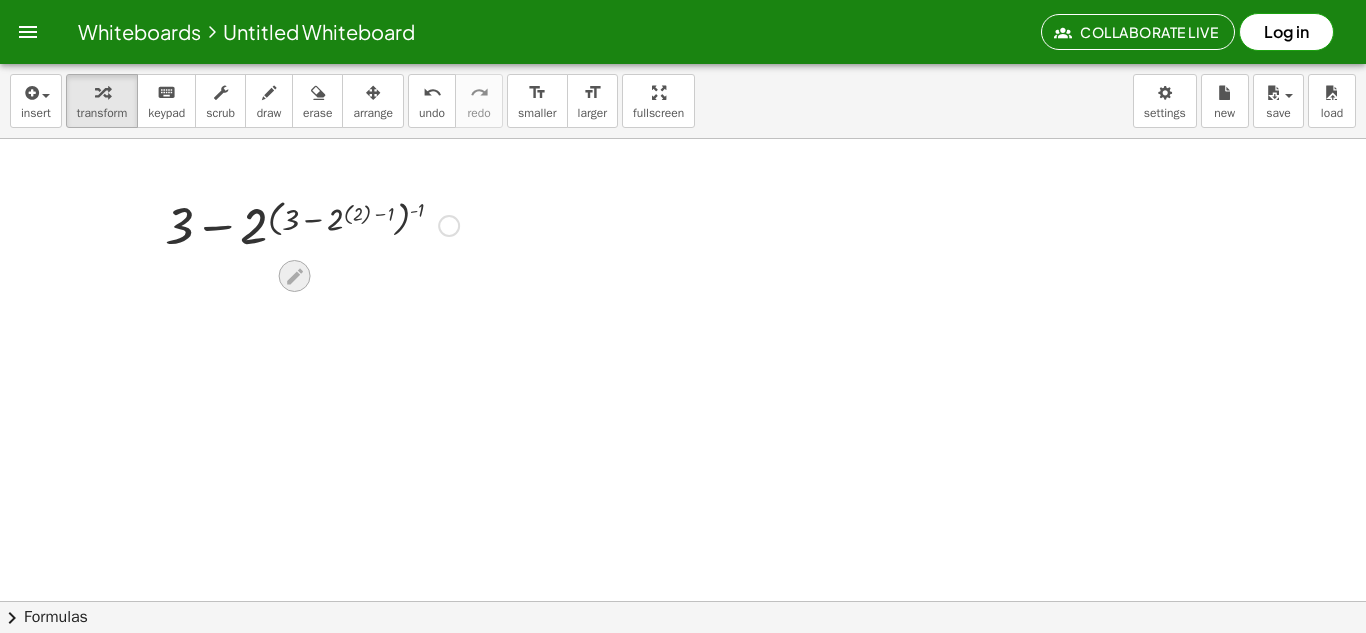 click 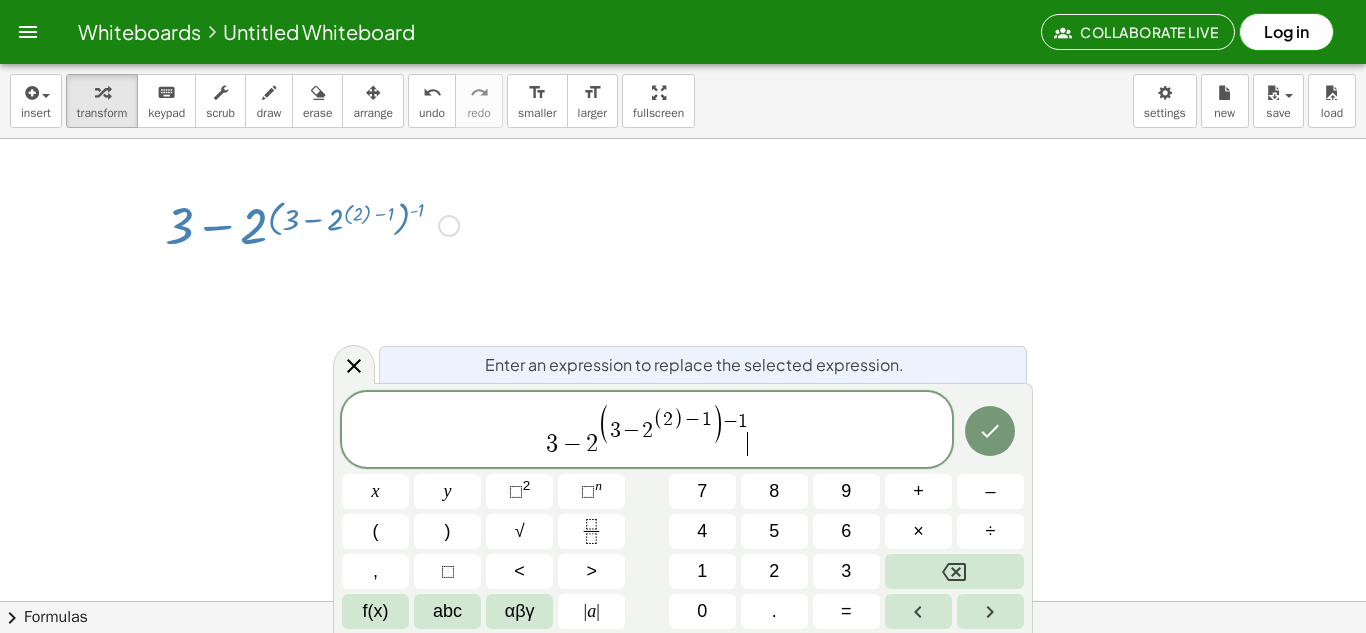 click on "3 − 2 ( 3 − 2 ( 2 ) − 1 ) − 1 ​" at bounding box center [647, 431] 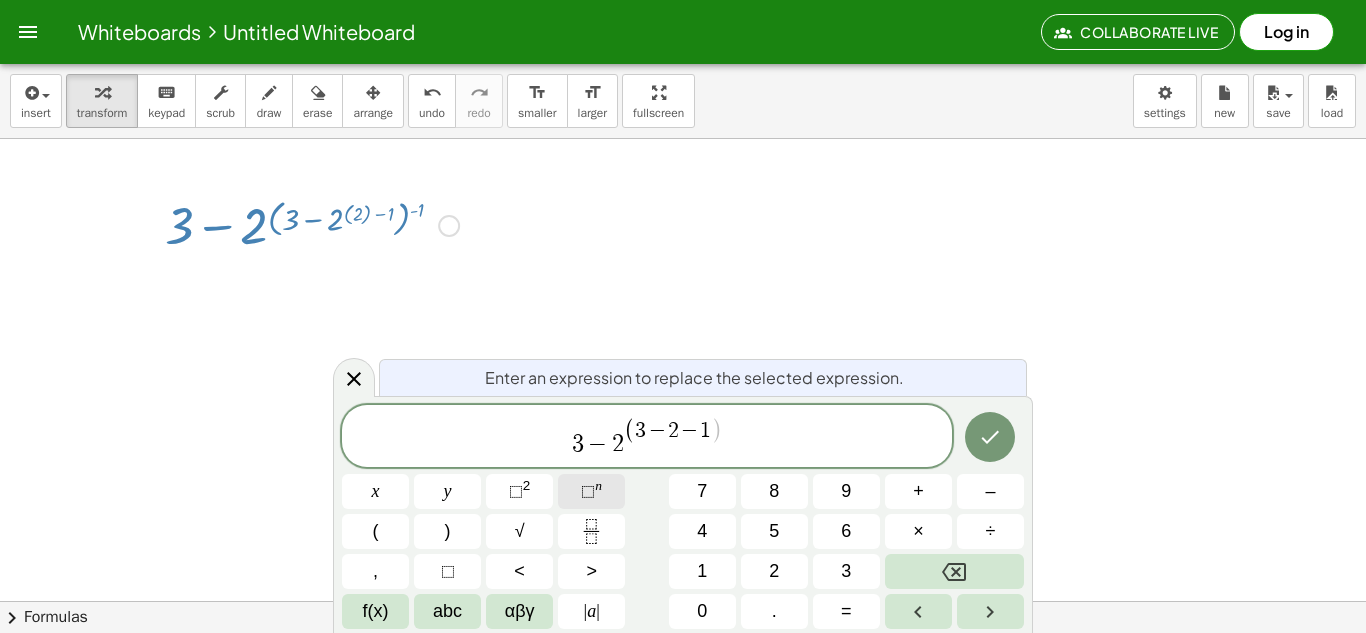 click on "⬚ n" at bounding box center [591, 491] 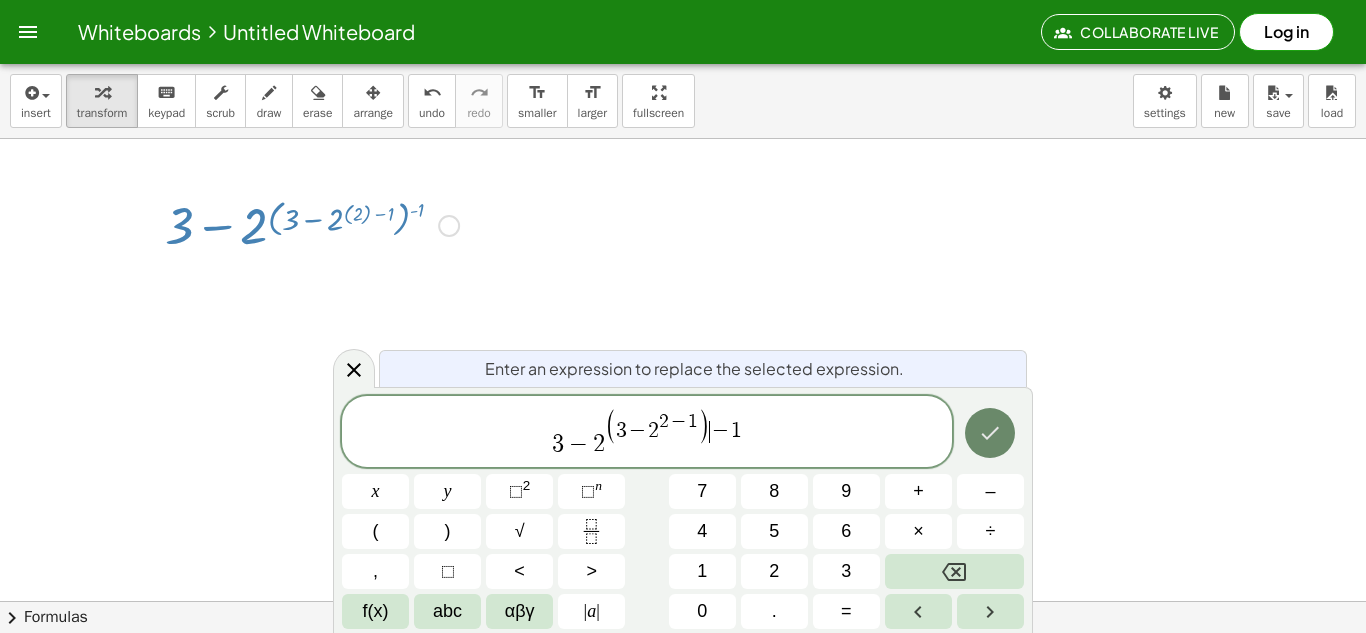 click 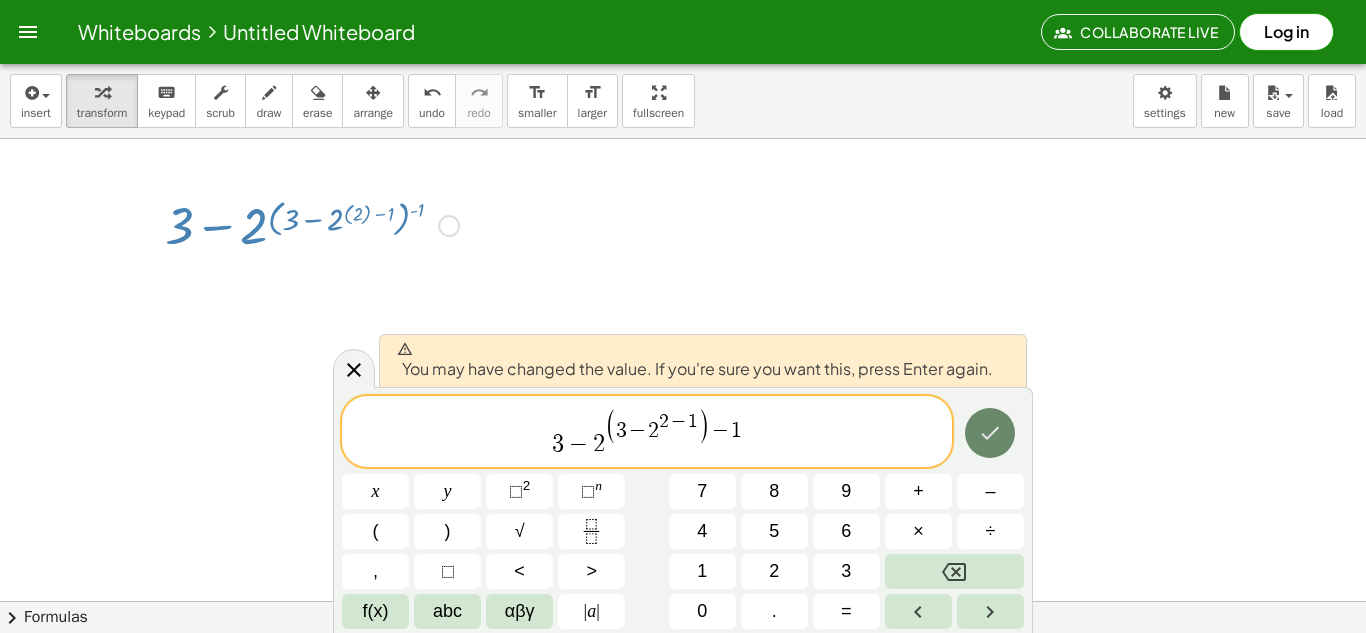 click 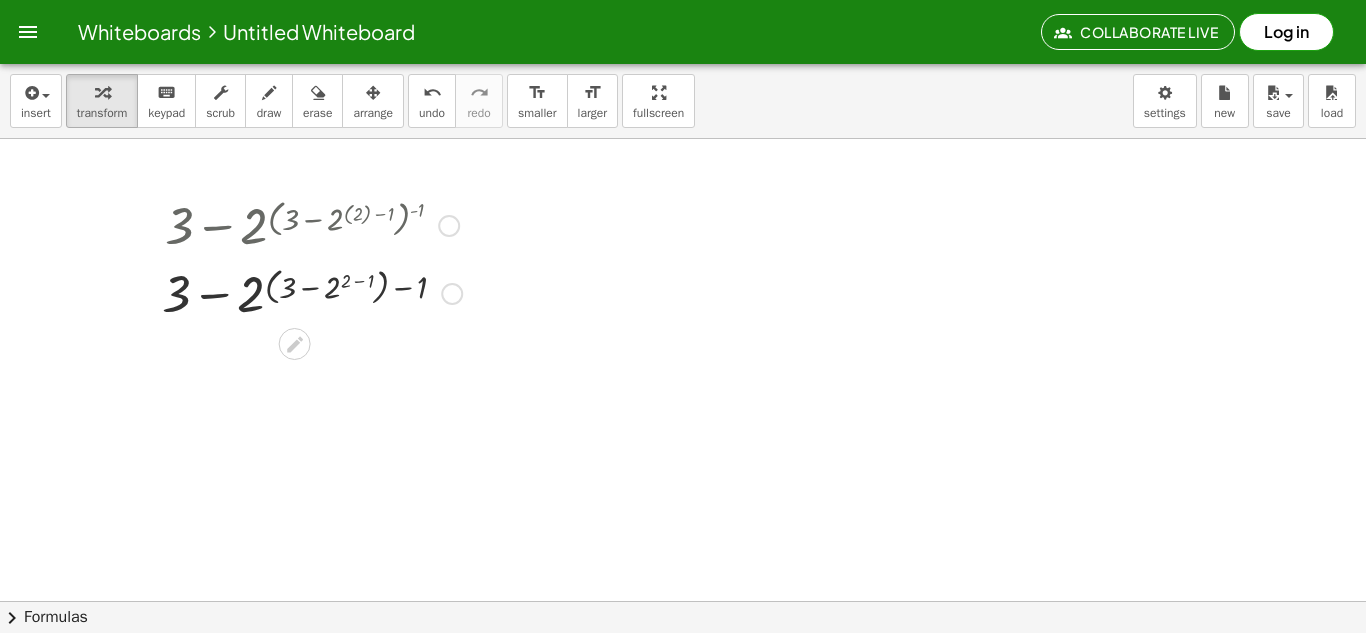 click at bounding box center [312, 292] 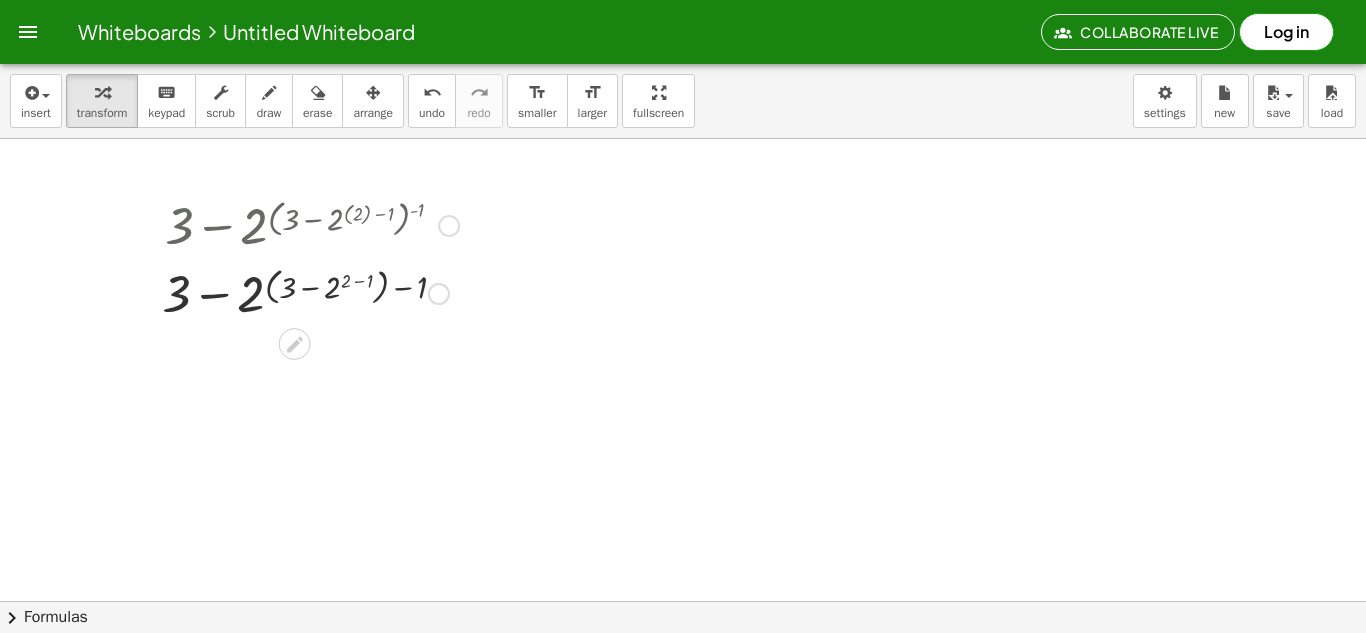 click at bounding box center [312, 292] 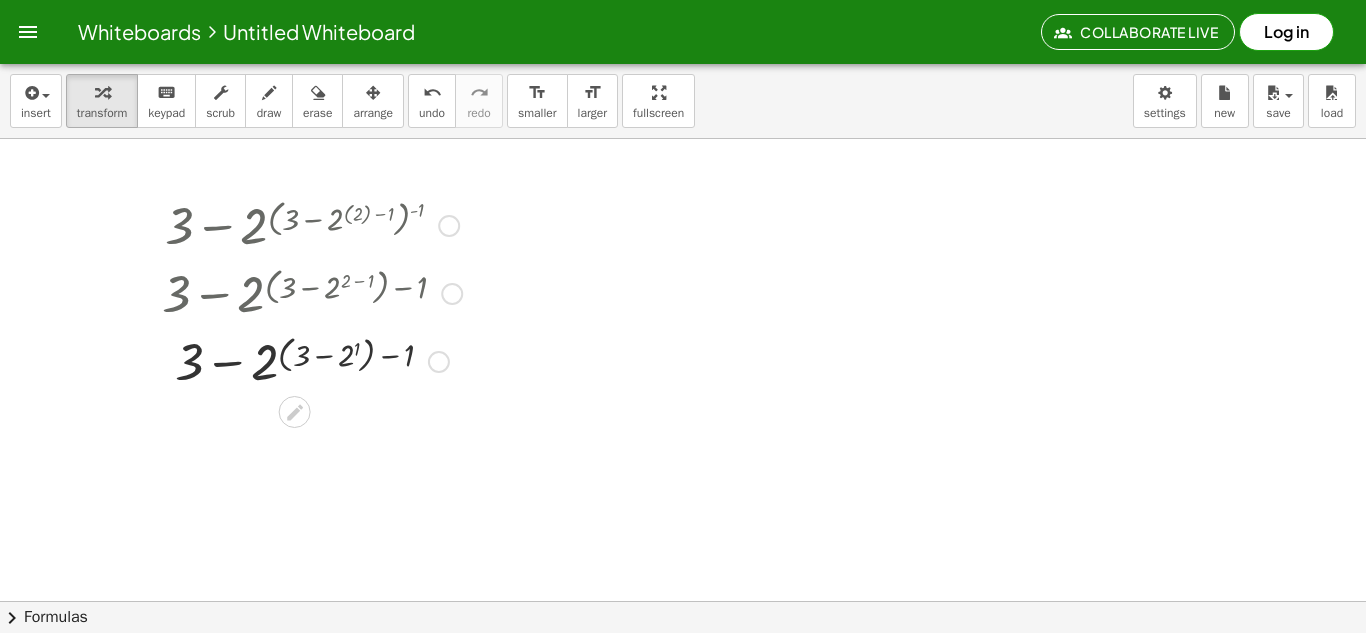 click at bounding box center [312, 360] 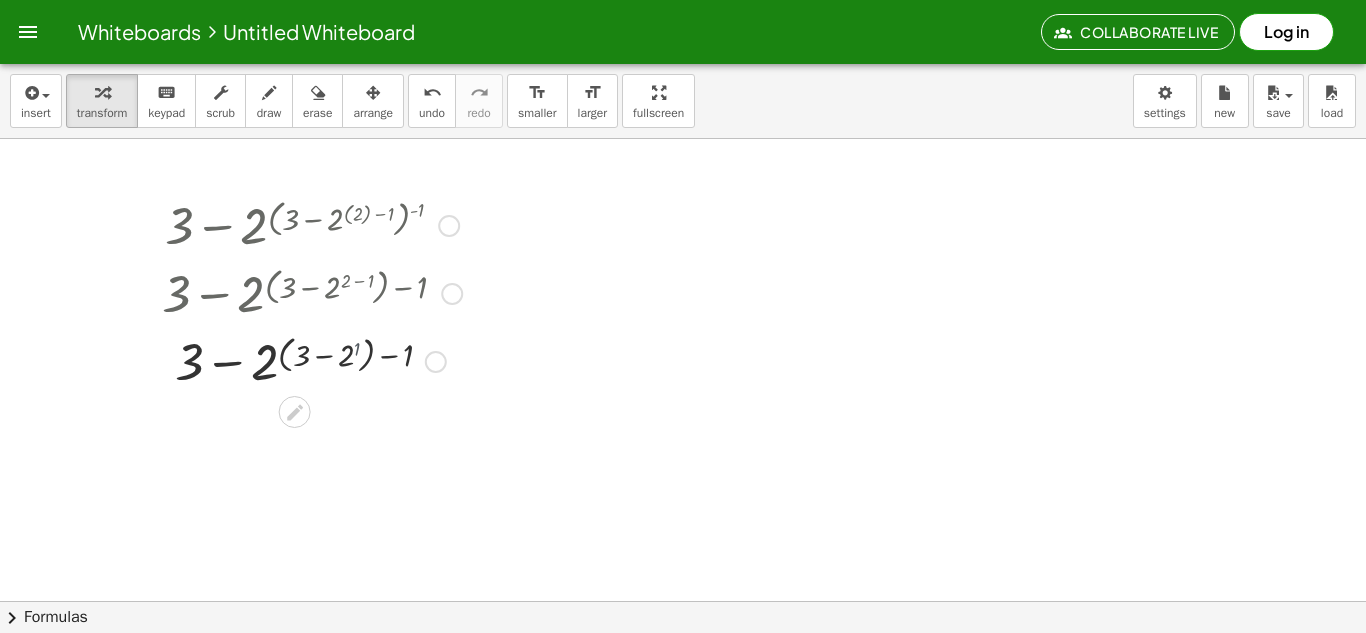 click at bounding box center [312, 360] 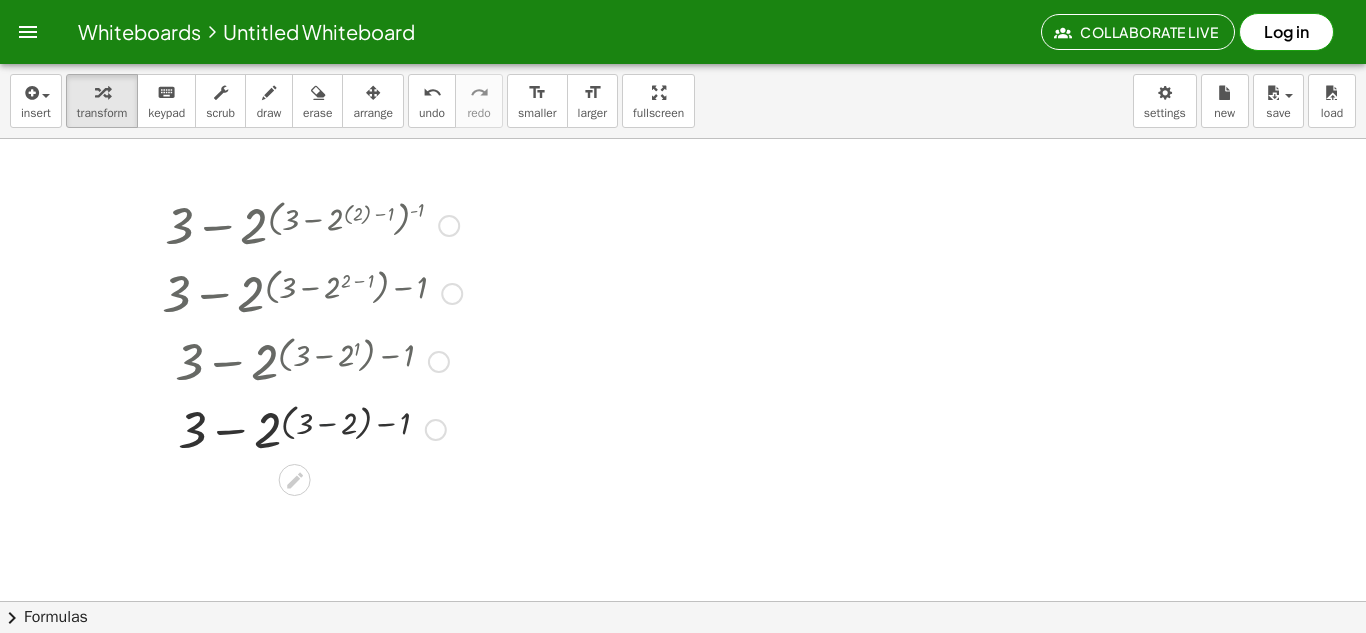 click at bounding box center [312, 428] 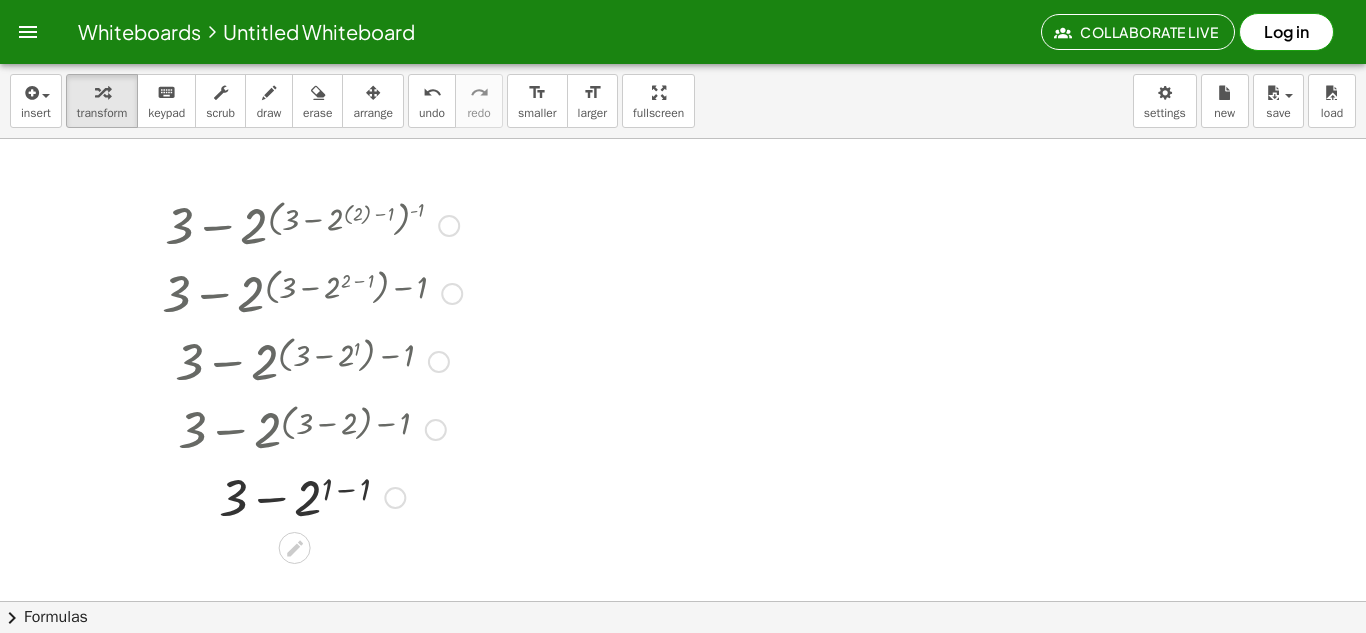 click at bounding box center (312, 496) 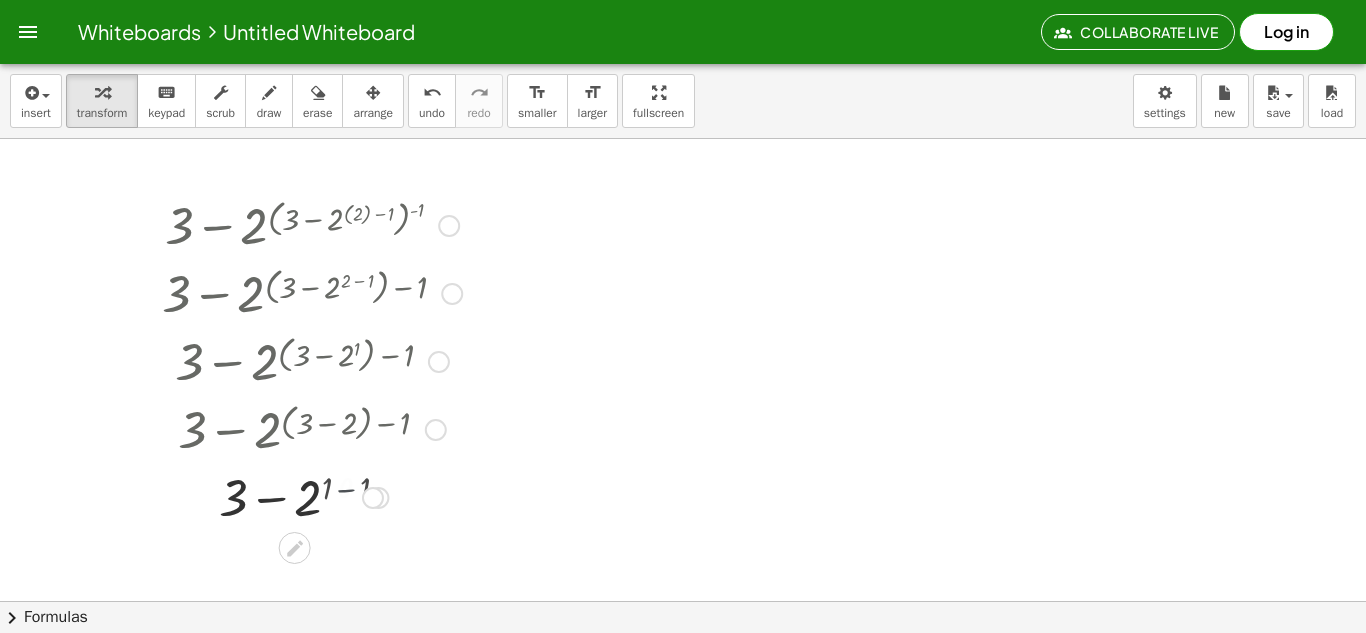 click at bounding box center (312, 496) 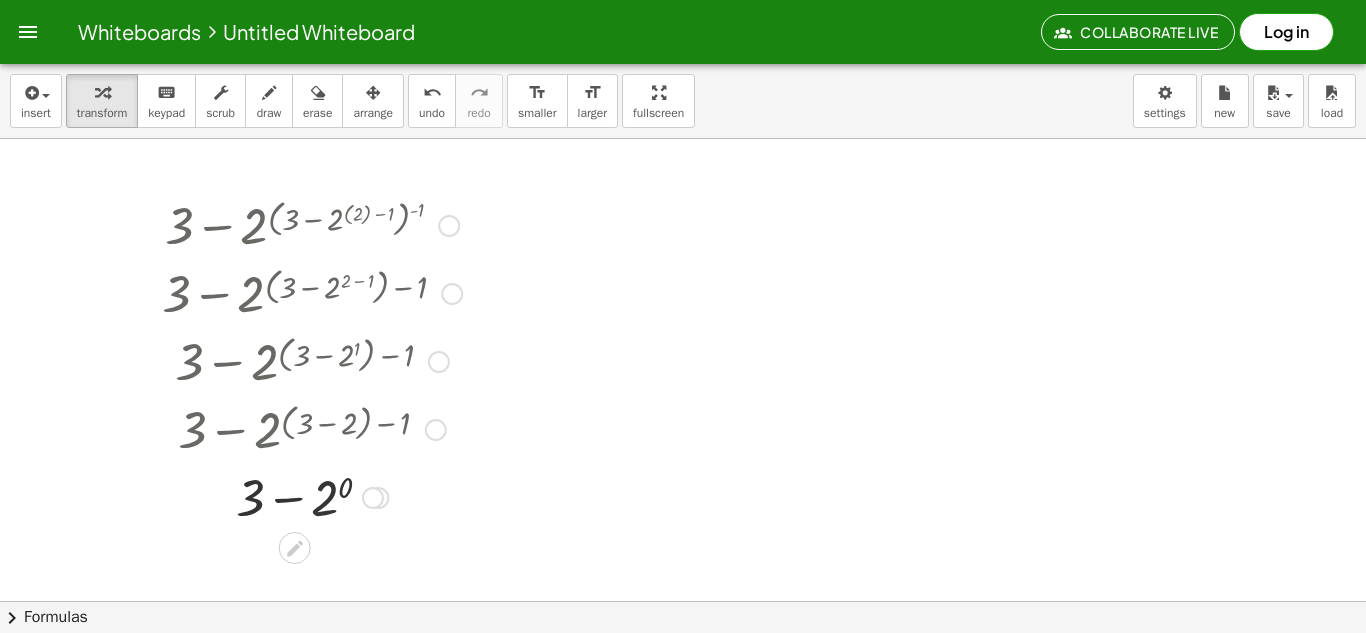 click at bounding box center [312, 496] 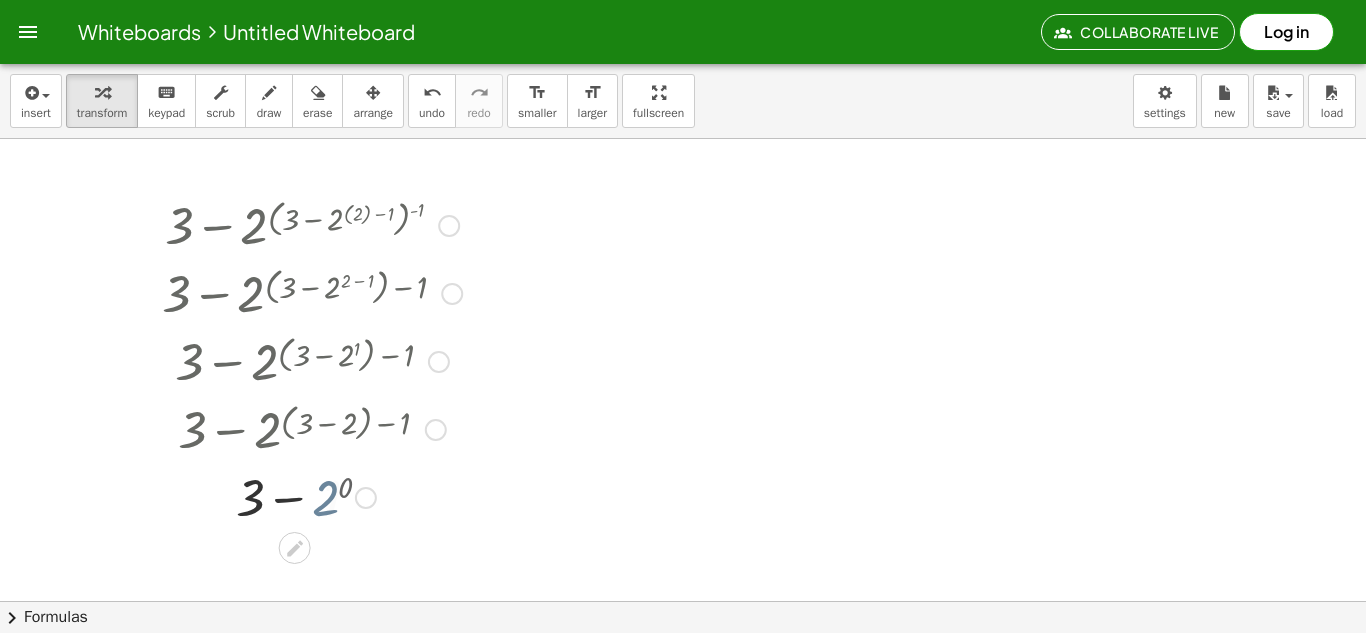 click at bounding box center (312, 496) 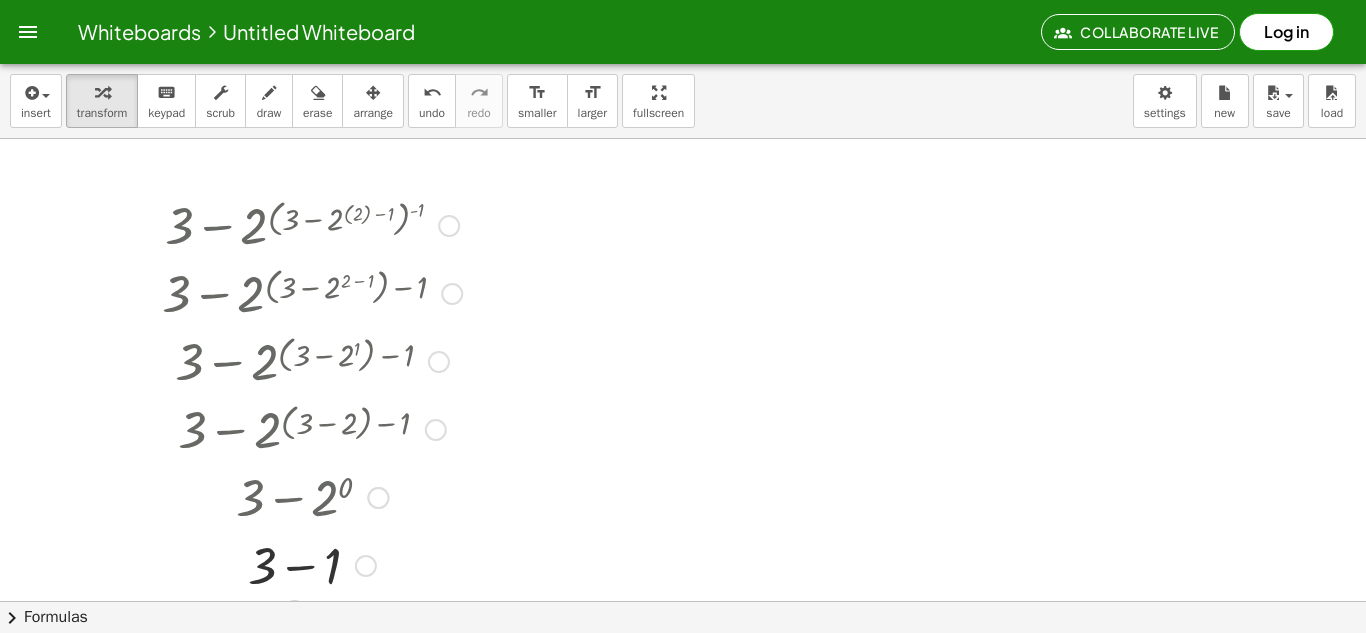 click at bounding box center [312, 564] 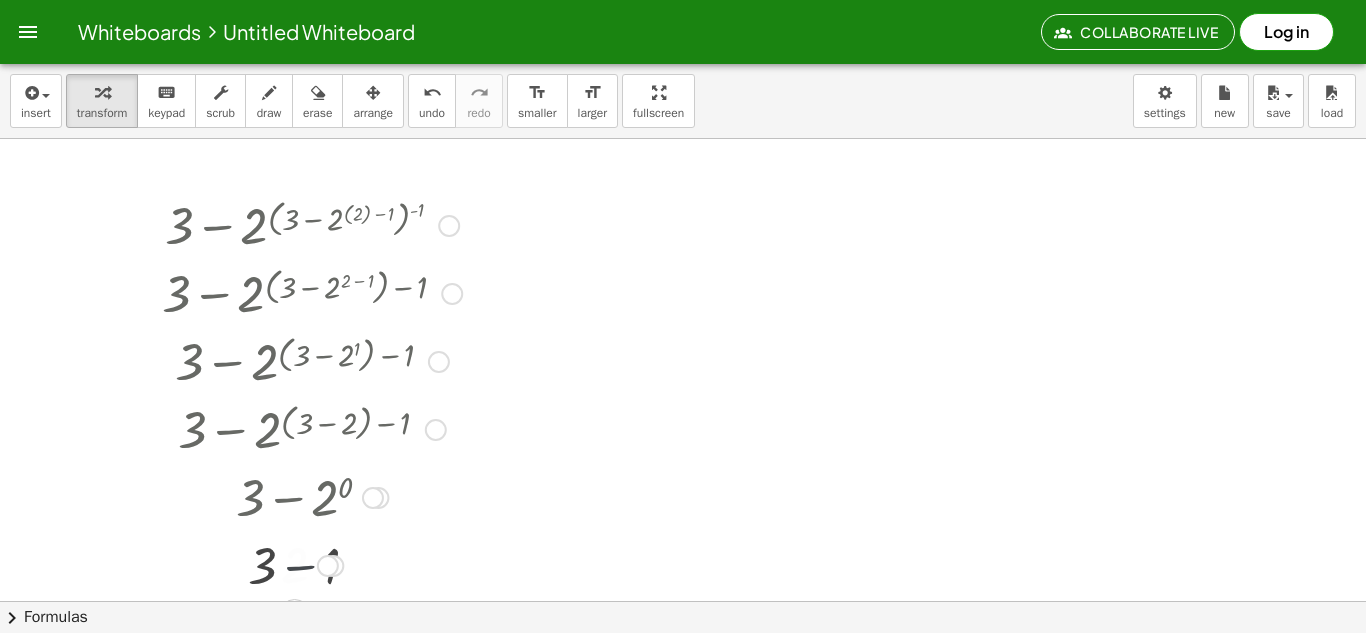 click at bounding box center (312, 564) 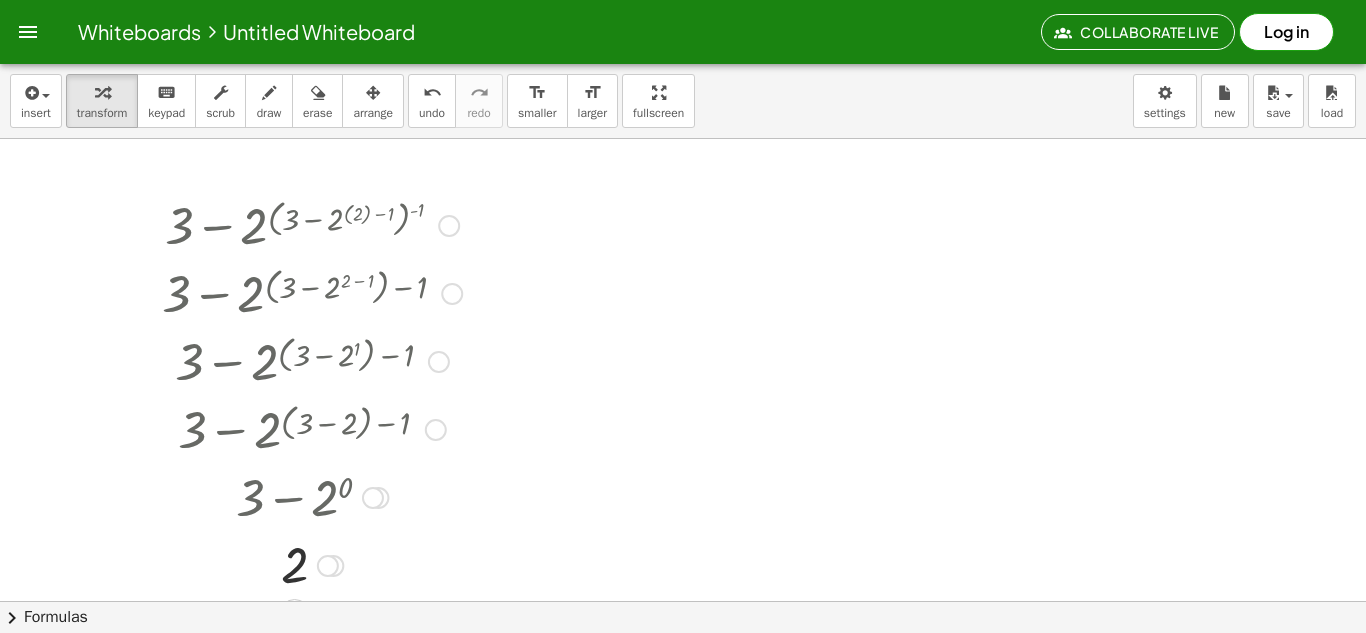 click at bounding box center (449, 226) 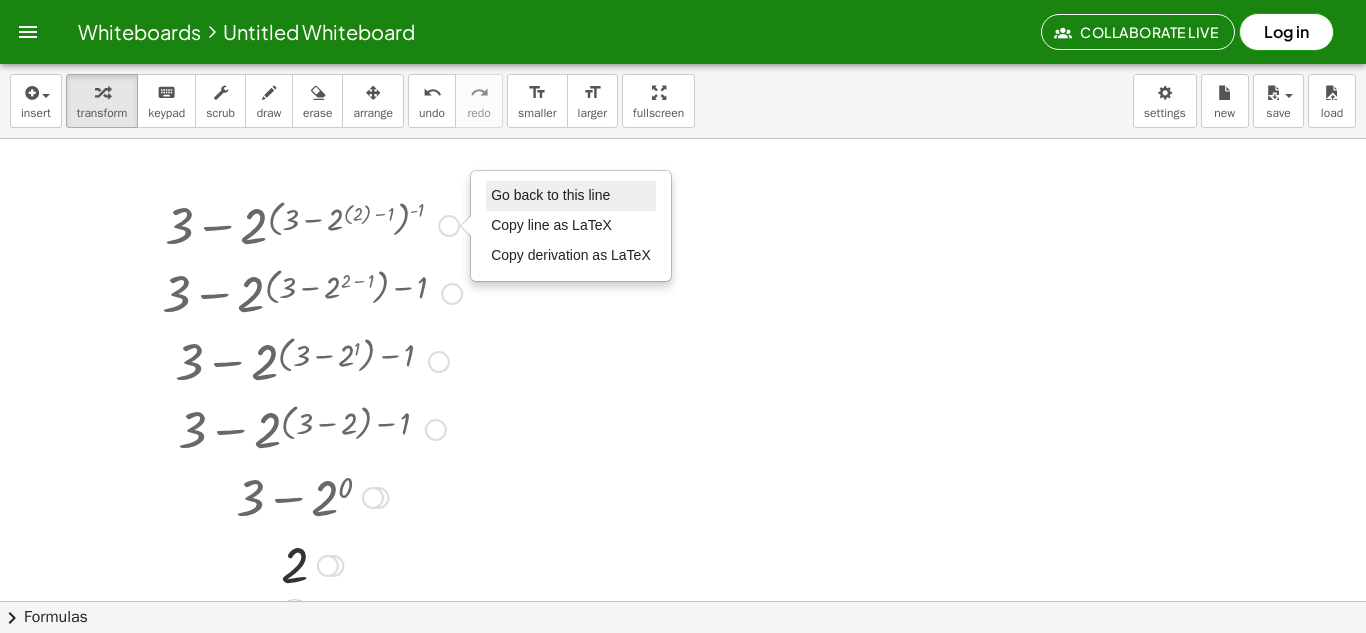 click on "Go back to this line" at bounding box center [571, 196] 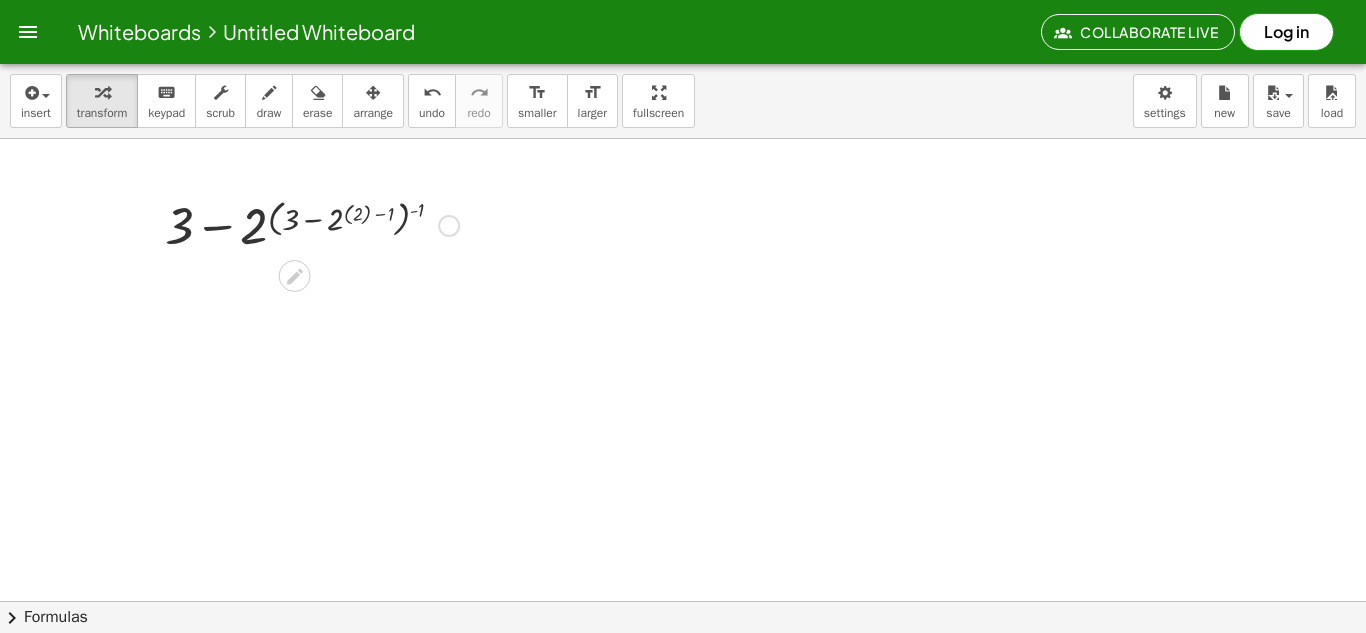 click at bounding box center (295, 276) 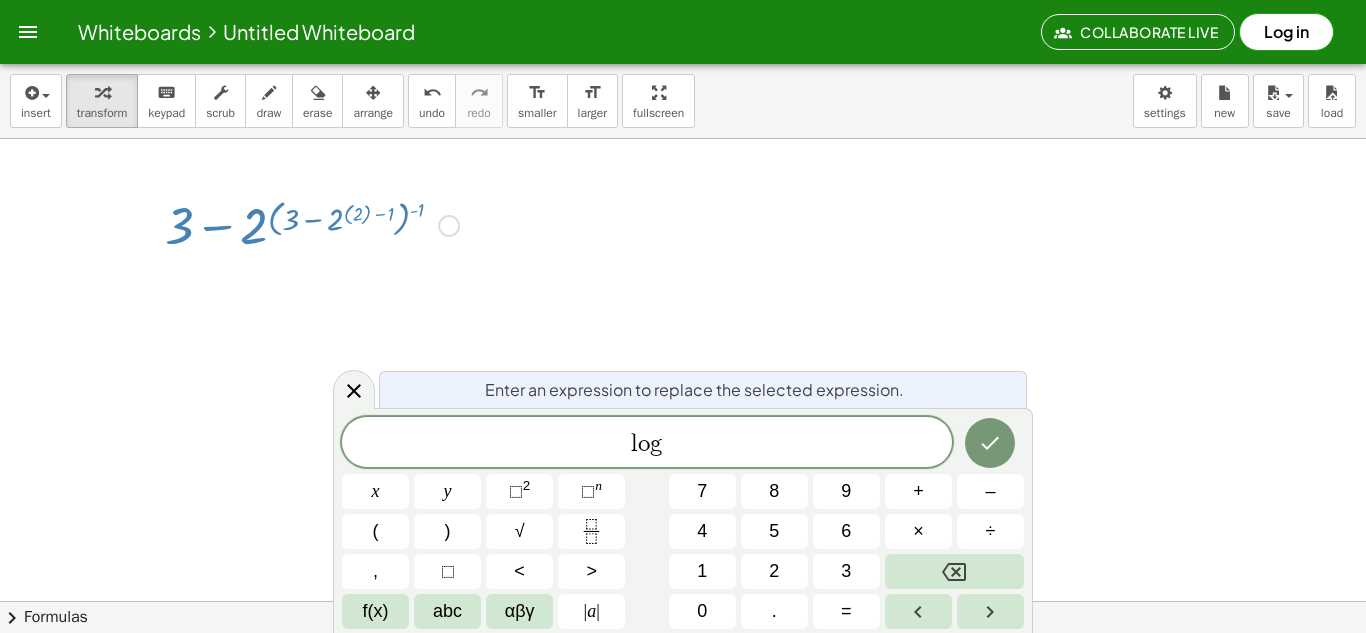 click on "l o g x y ⬚ 2 ⬚ n 7 8 9 + – ( ) √ 4 5 6 × ÷ , ⬚ < > 1 2 3 f(x) abc αβγ | a | 0 . =" at bounding box center (683, 523) 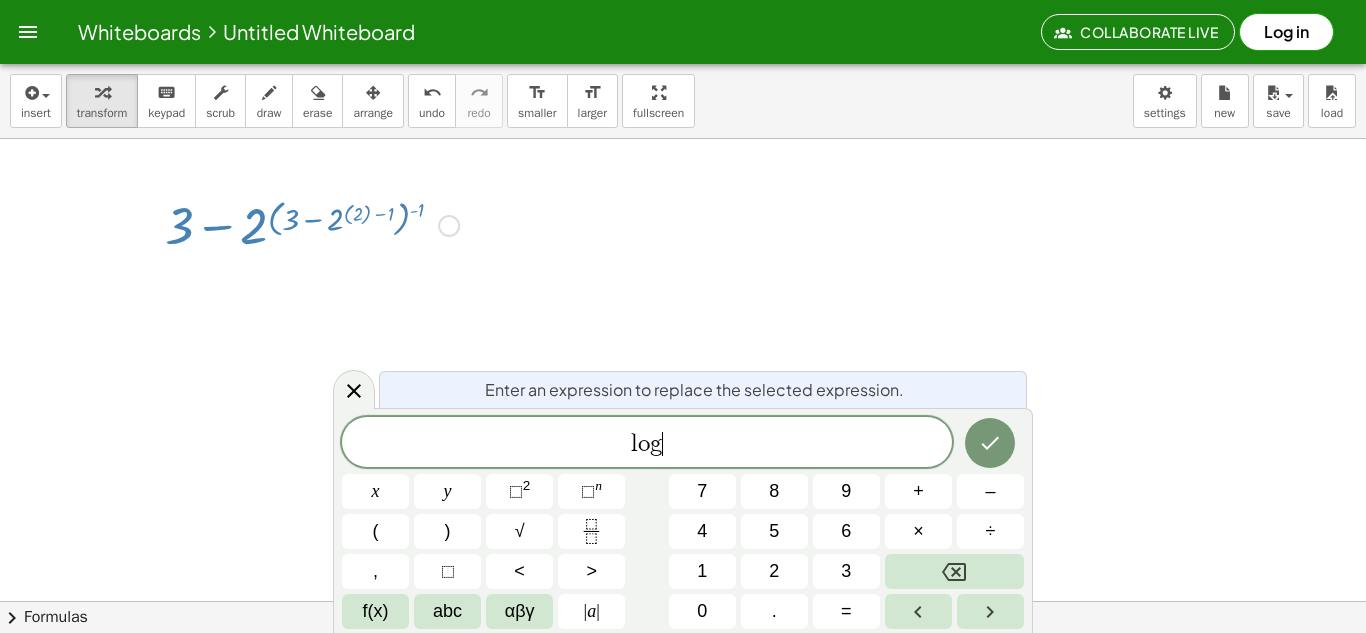 click on "l o g ​" at bounding box center (647, 444) 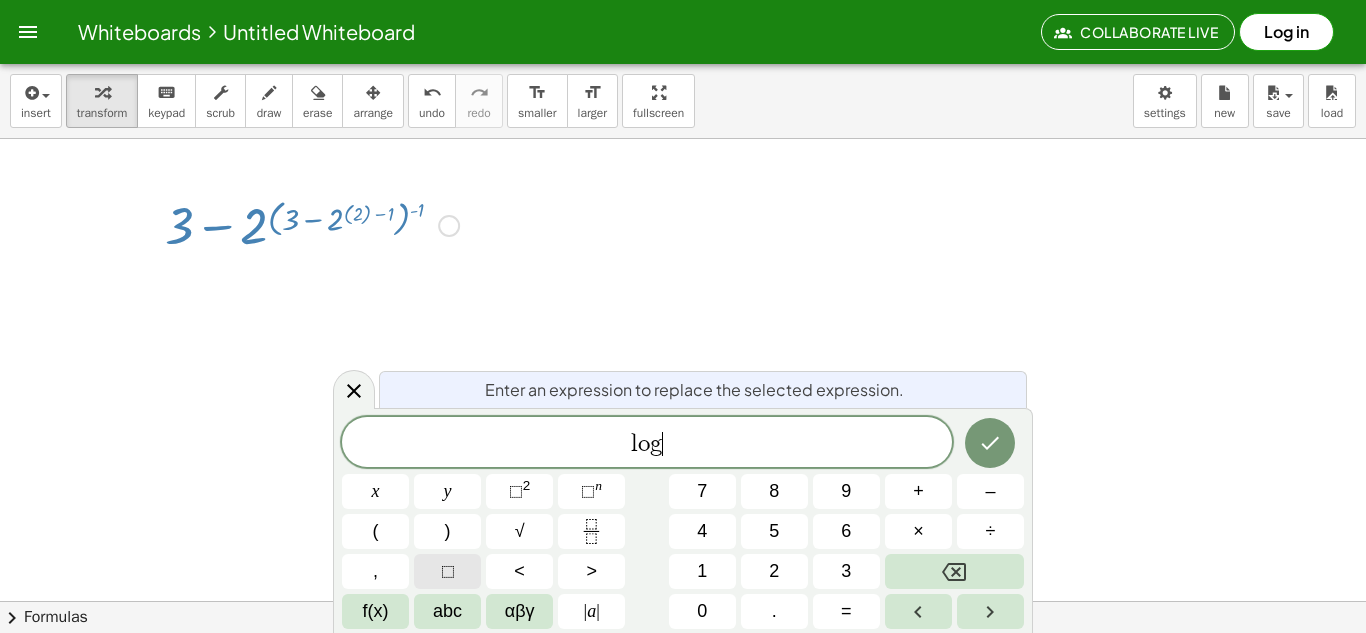 click on "⬚" at bounding box center [448, 571] 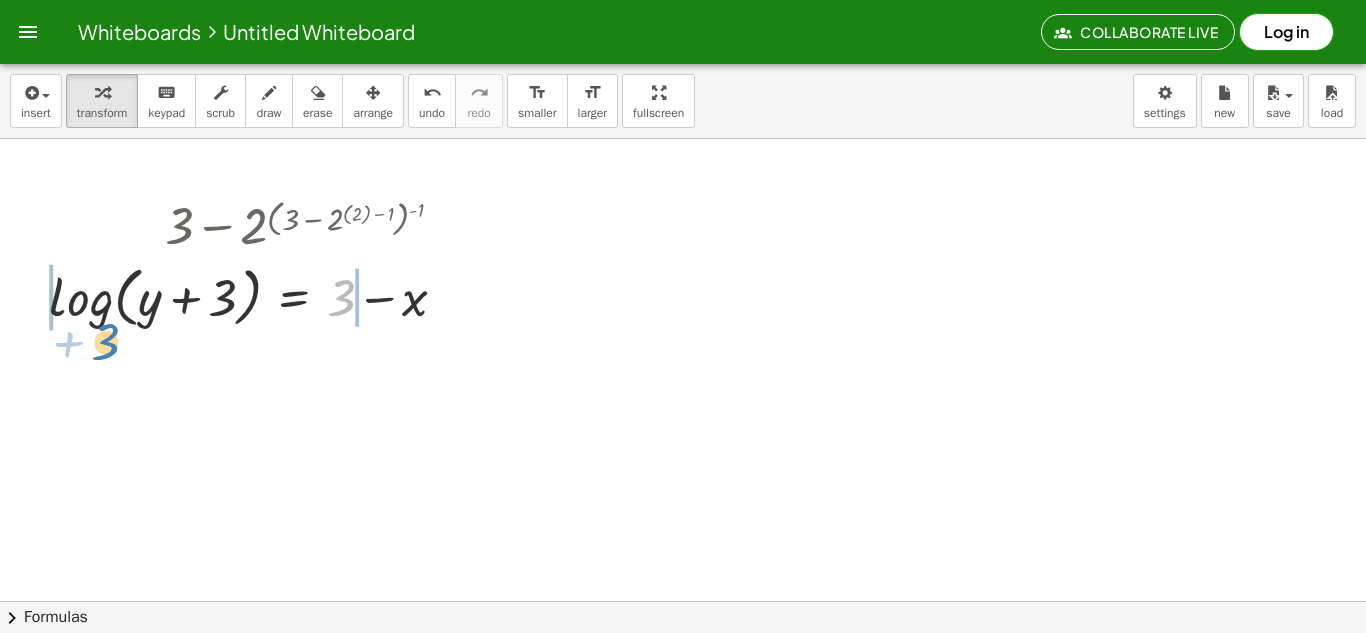 drag, startPoint x: 350, startPoint y: 291, endPoint x: 115, endPoint y: 333, distance: 238.7237 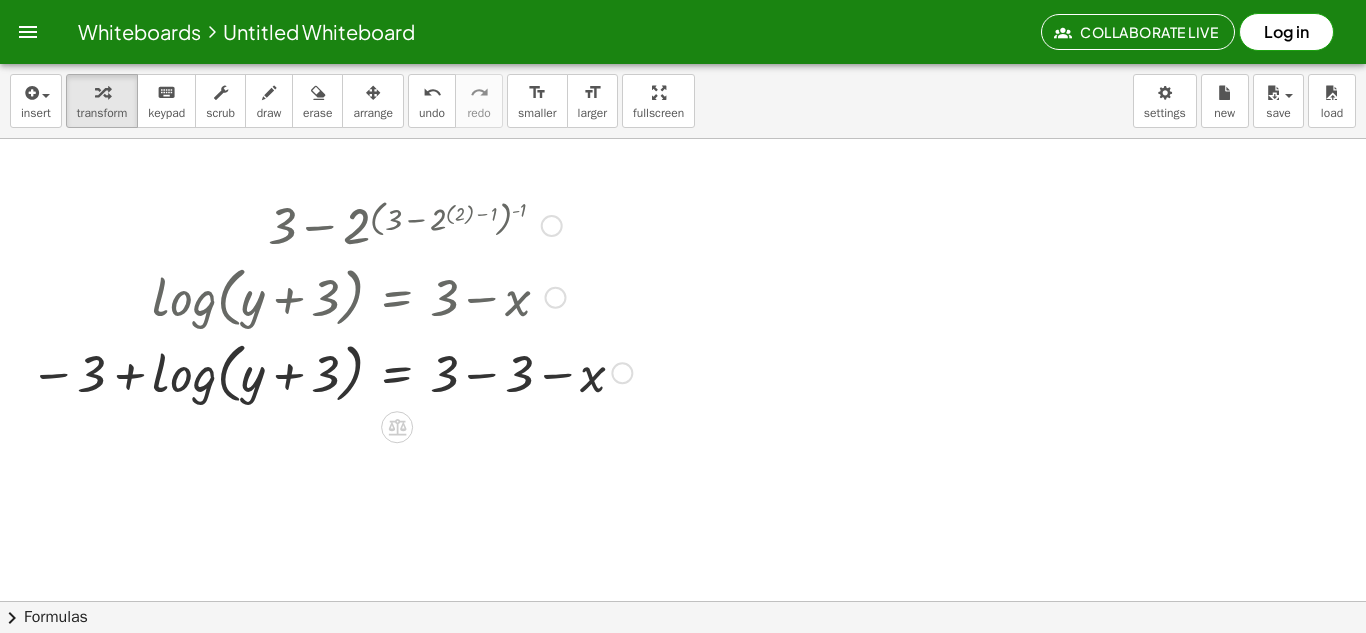 click at bounding box center [331, 372] 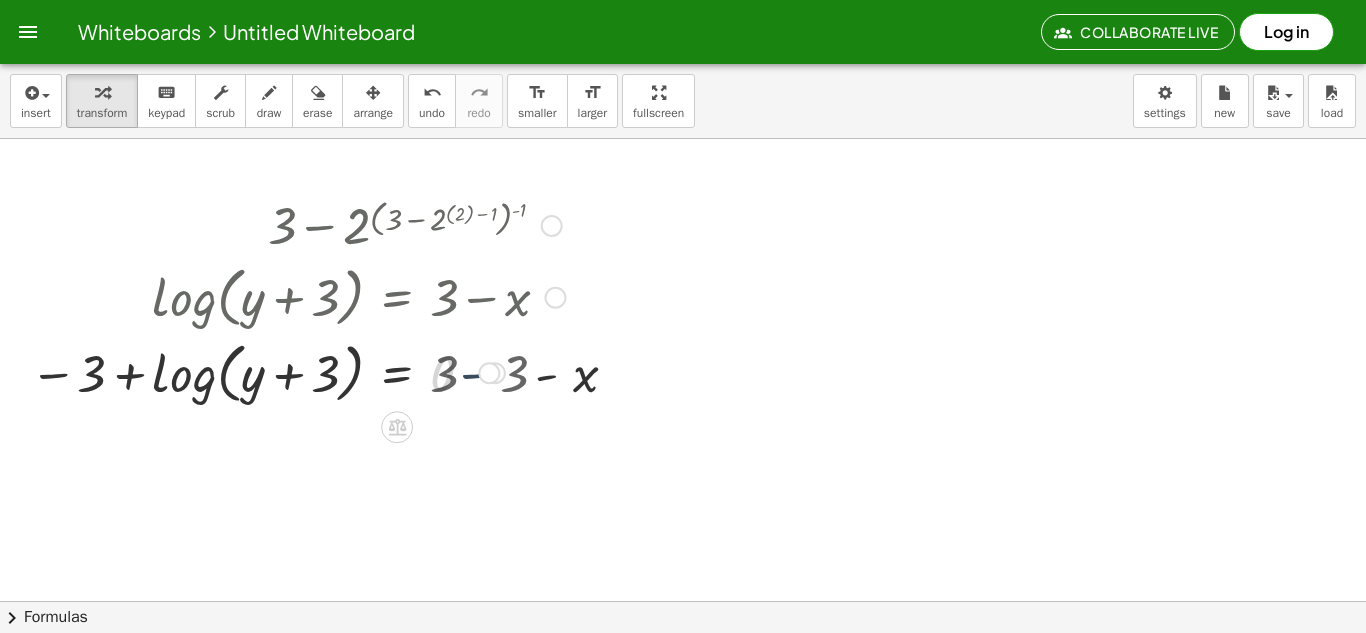 click at bounding box center (489, 373) 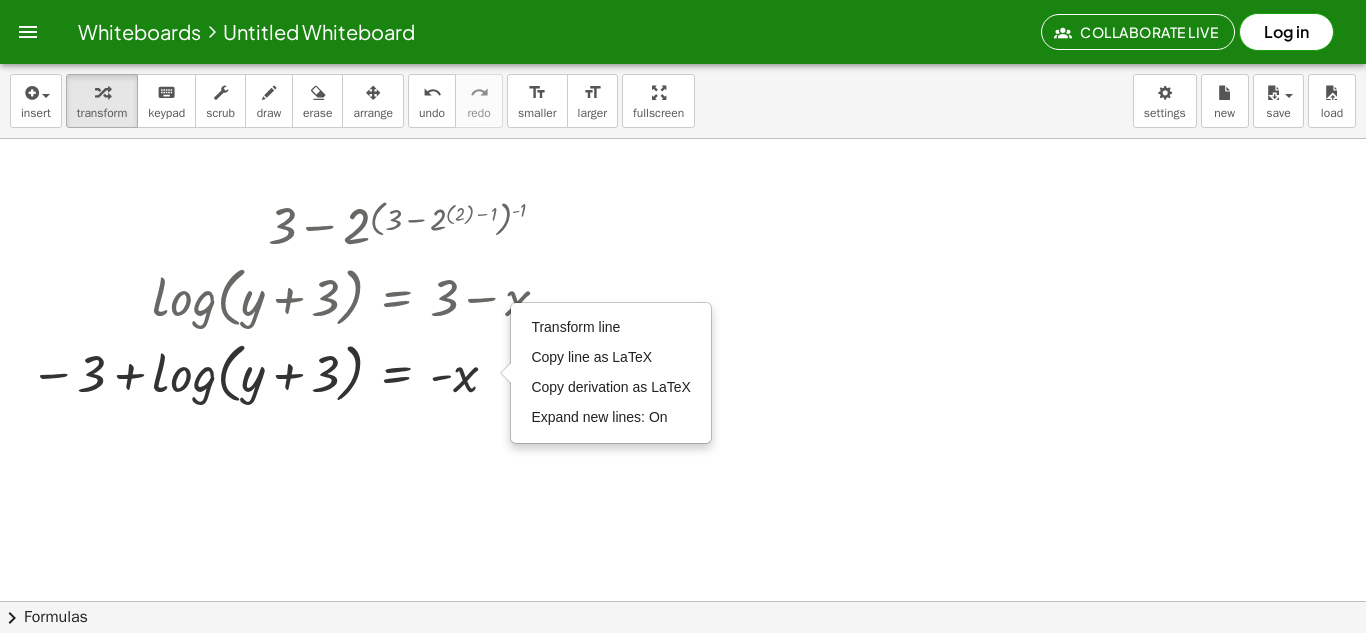 scroll, scrollTop: 87, scrollLeft: 0, axis: vertical 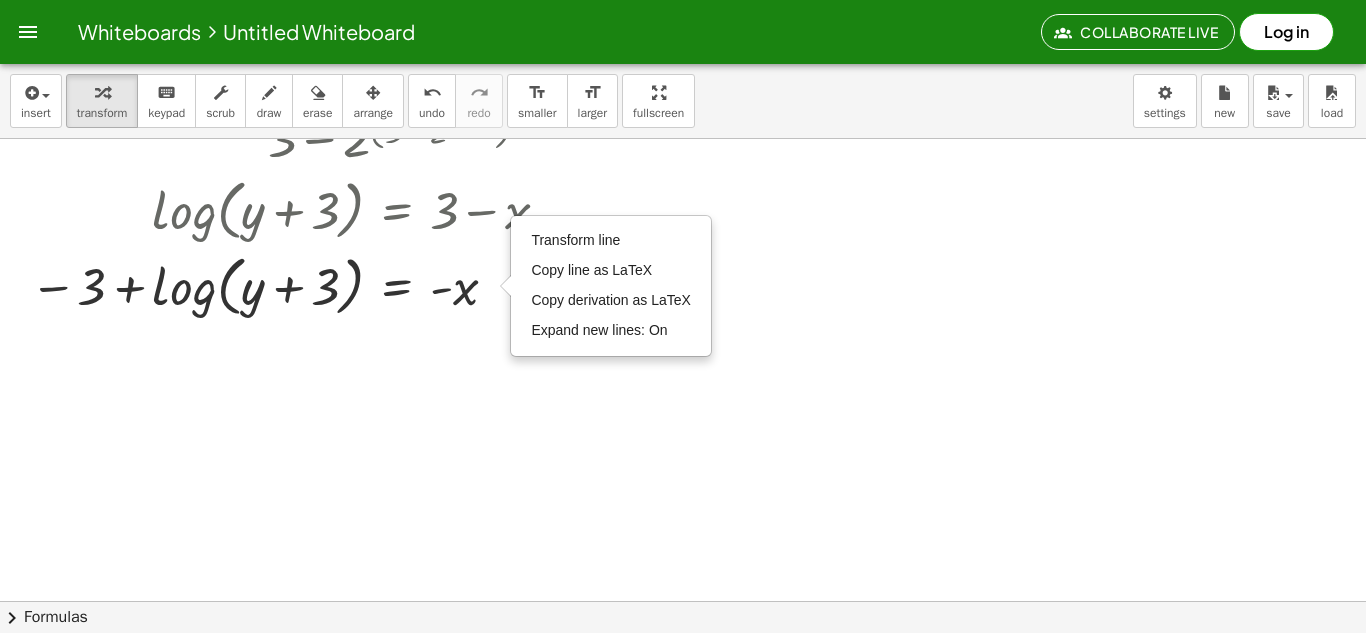 click at bounding box center (683, 578) 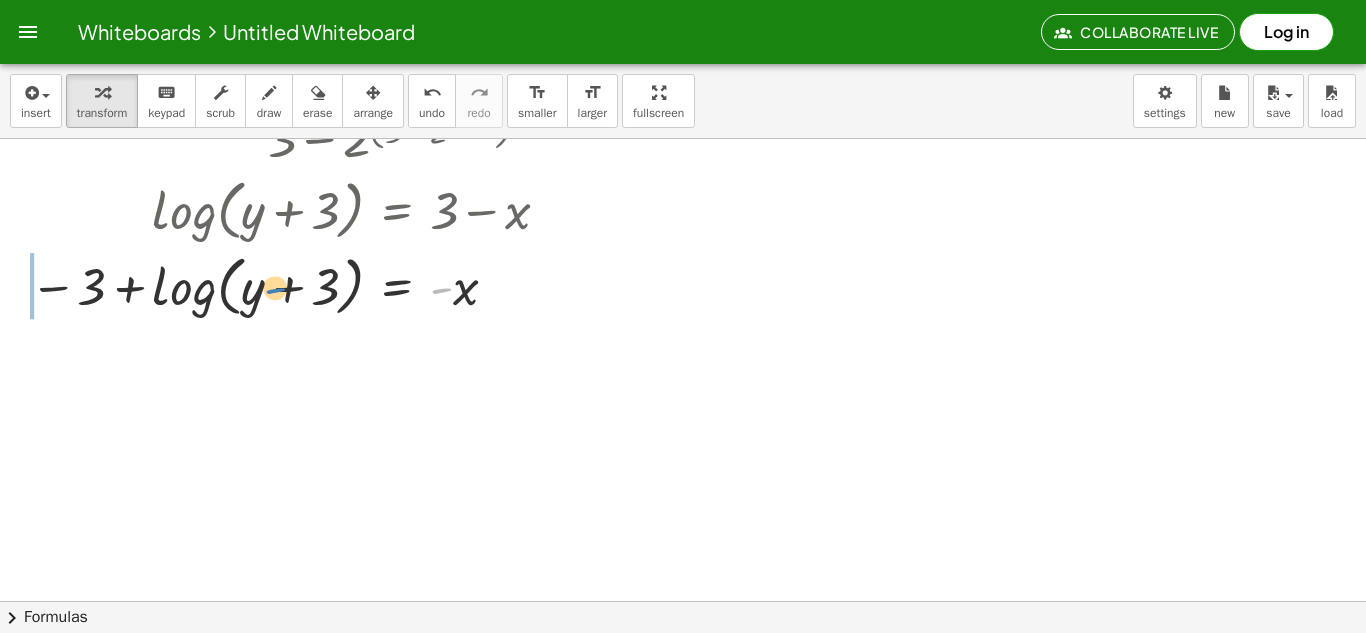 drag, startPoint x: 444, startPoint y: 290, endPoint x: 274, endPoint y: 293, distance: 170.02647 